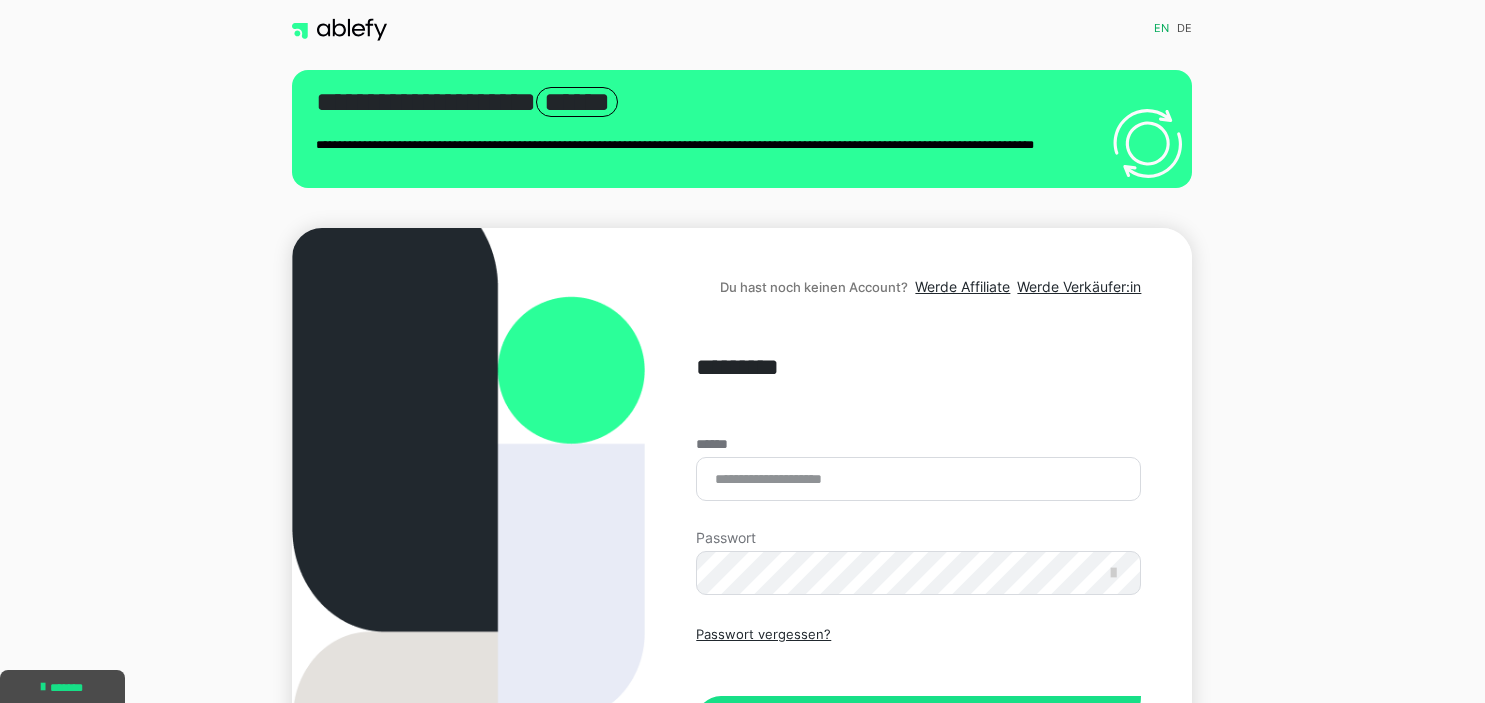 scroll, scrollTop: 0, scrollLeft: 0, axis: both 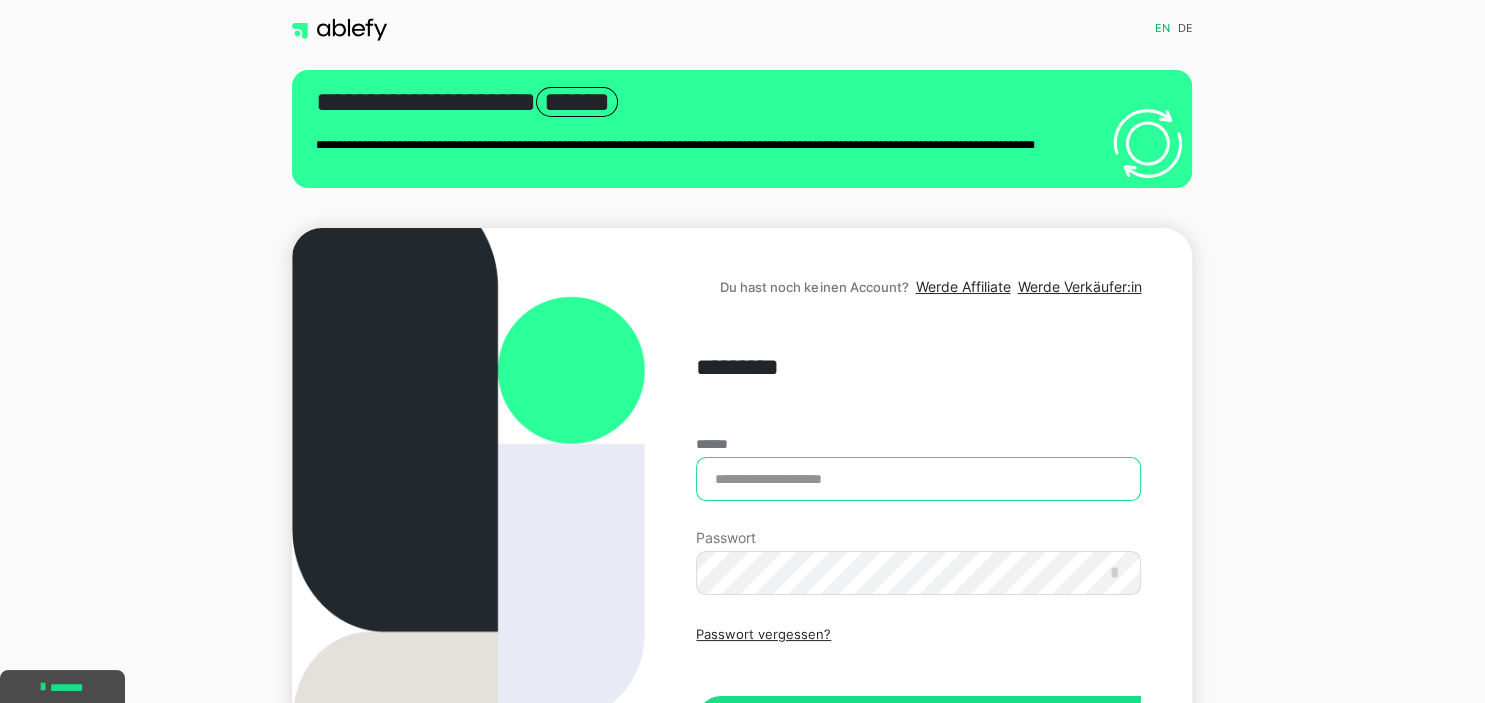 click on "******" at bounding box center [918, 479] 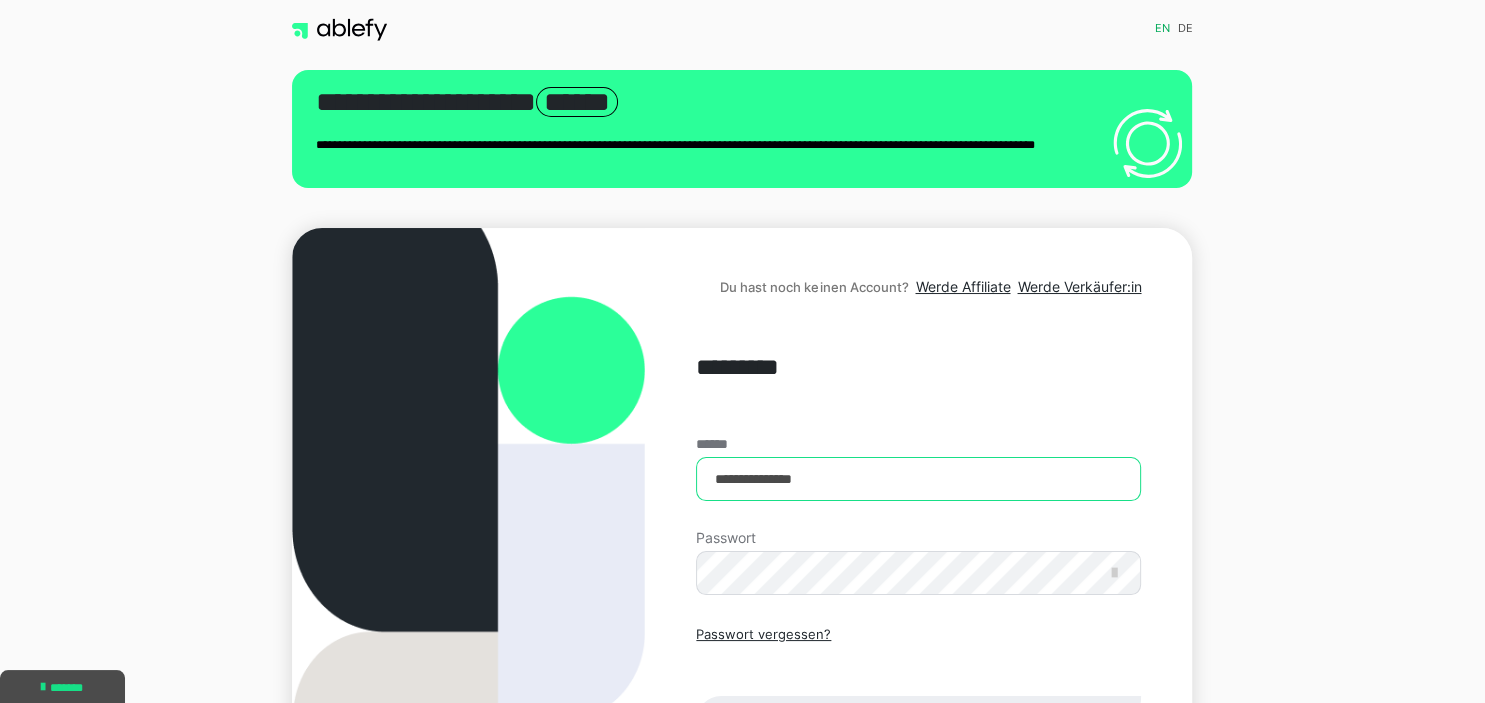 type on "**********" 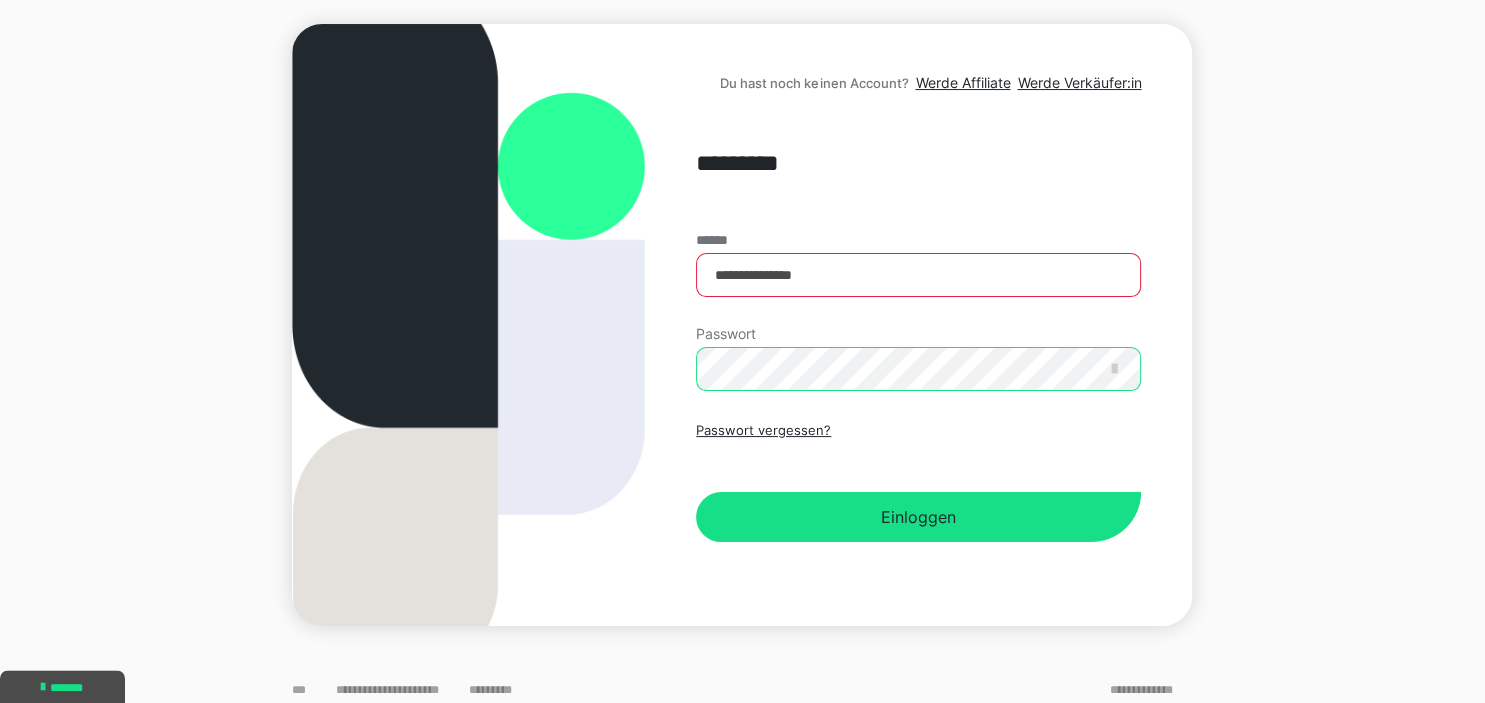 scroll, scrollTop: 205, scrollLeft: 0, axis: vertical 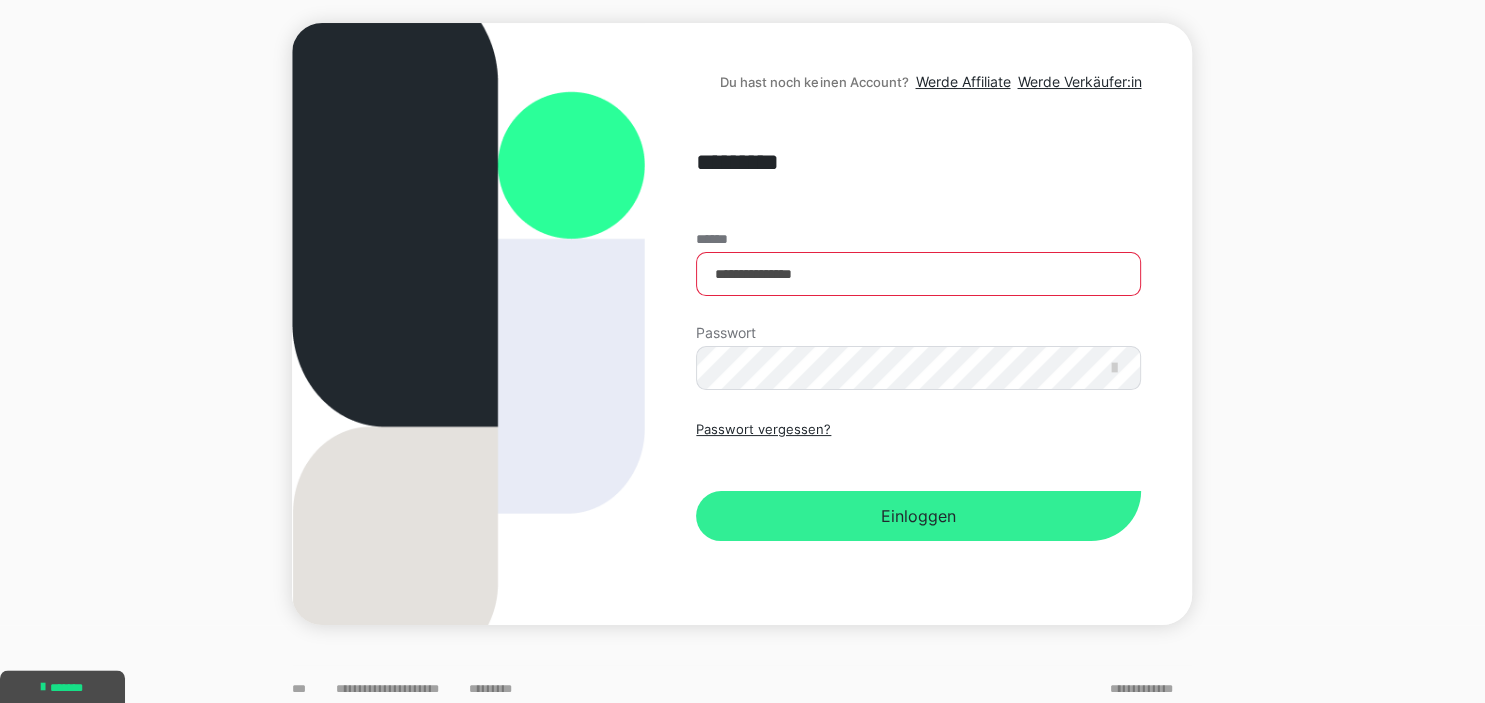 click on "Einloggen" at bounding box center (918, 516) 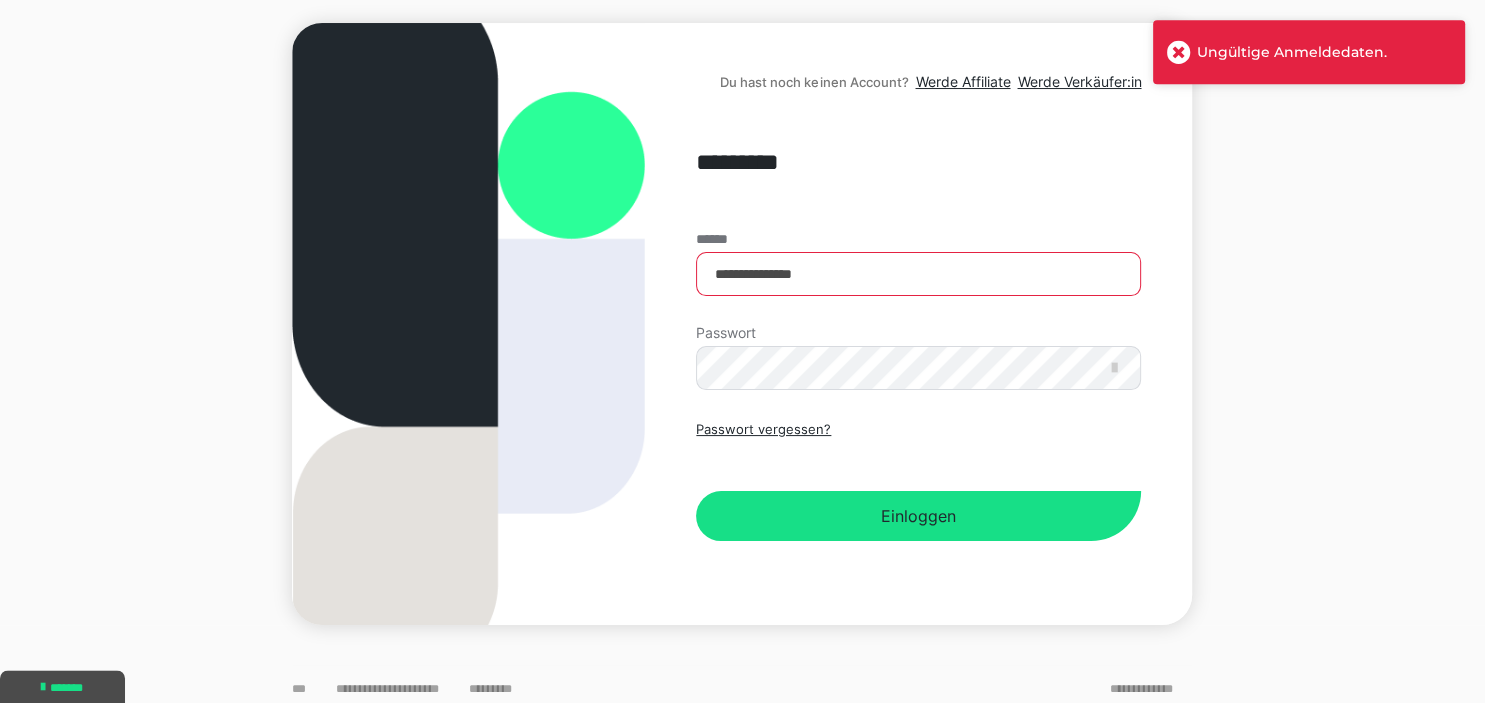 click on "**********" at bounding box center (918, 324) 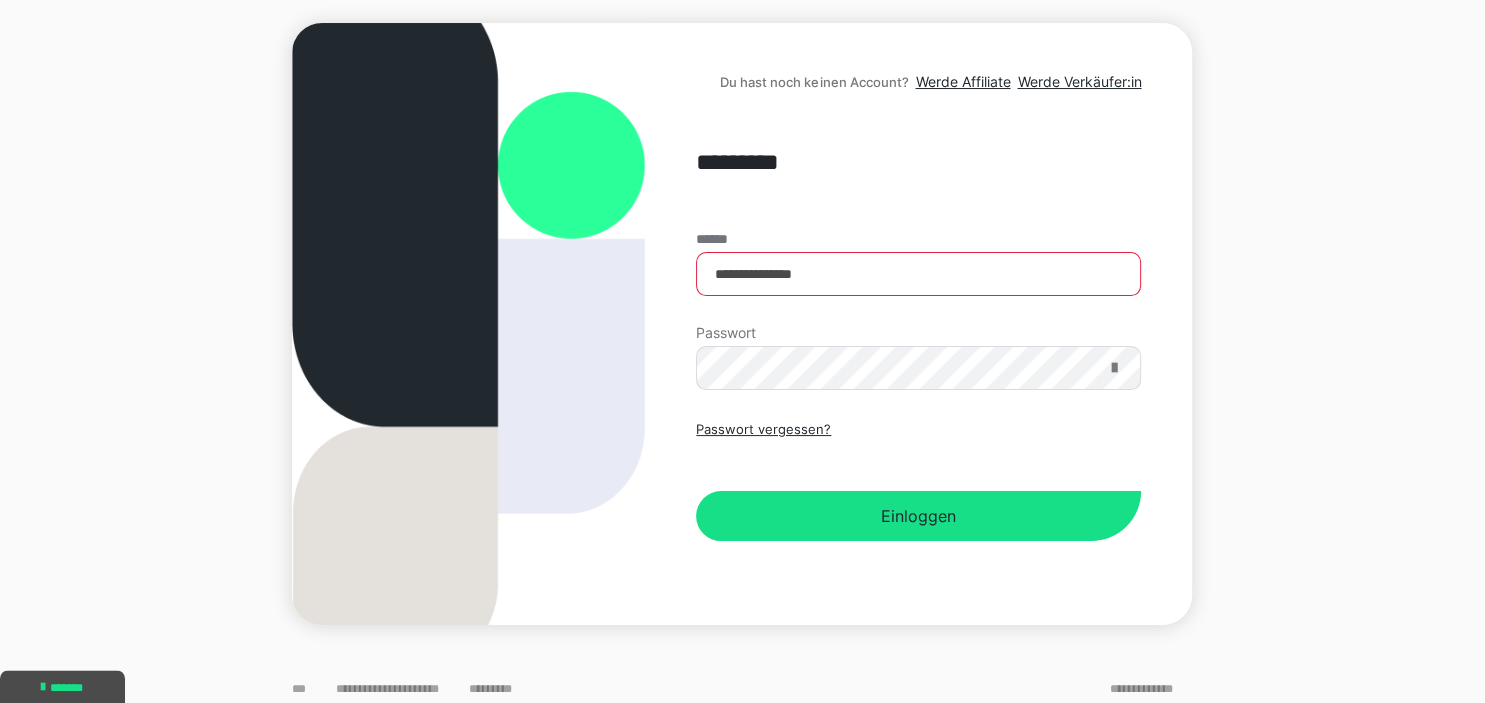 click at bounding box center [1113, 368] 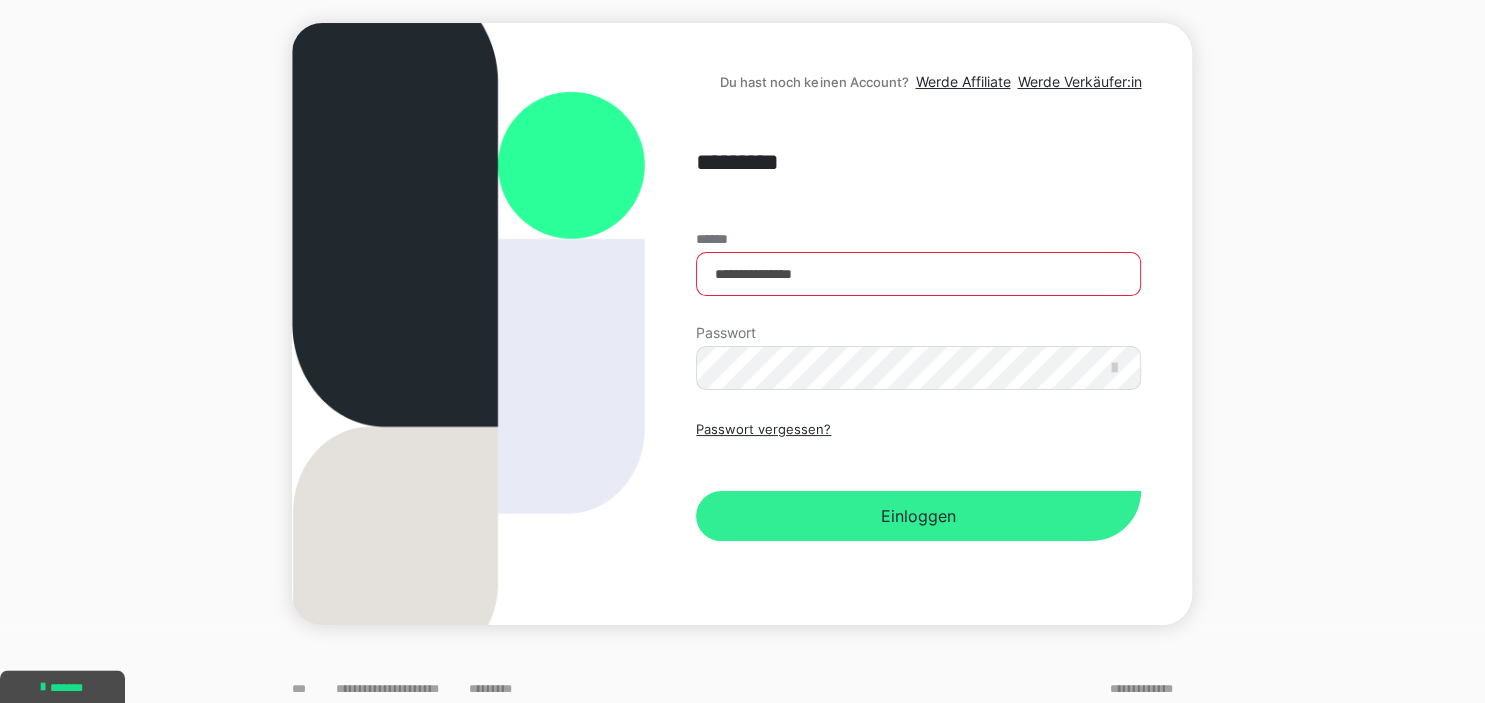 click on "Einloggen" at bounding box center [918, 516] 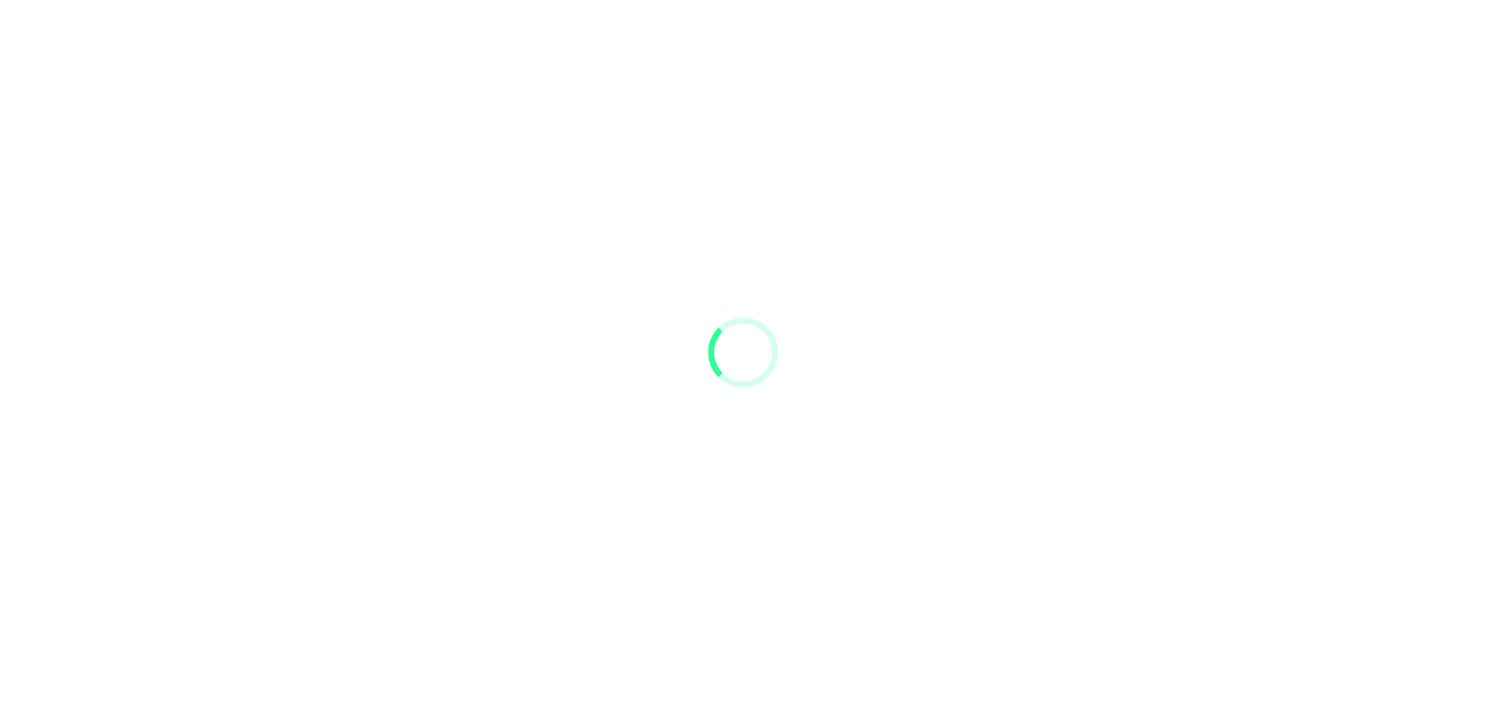 scroll, scrollTop: 0, scrollLeft: 0, axis: both 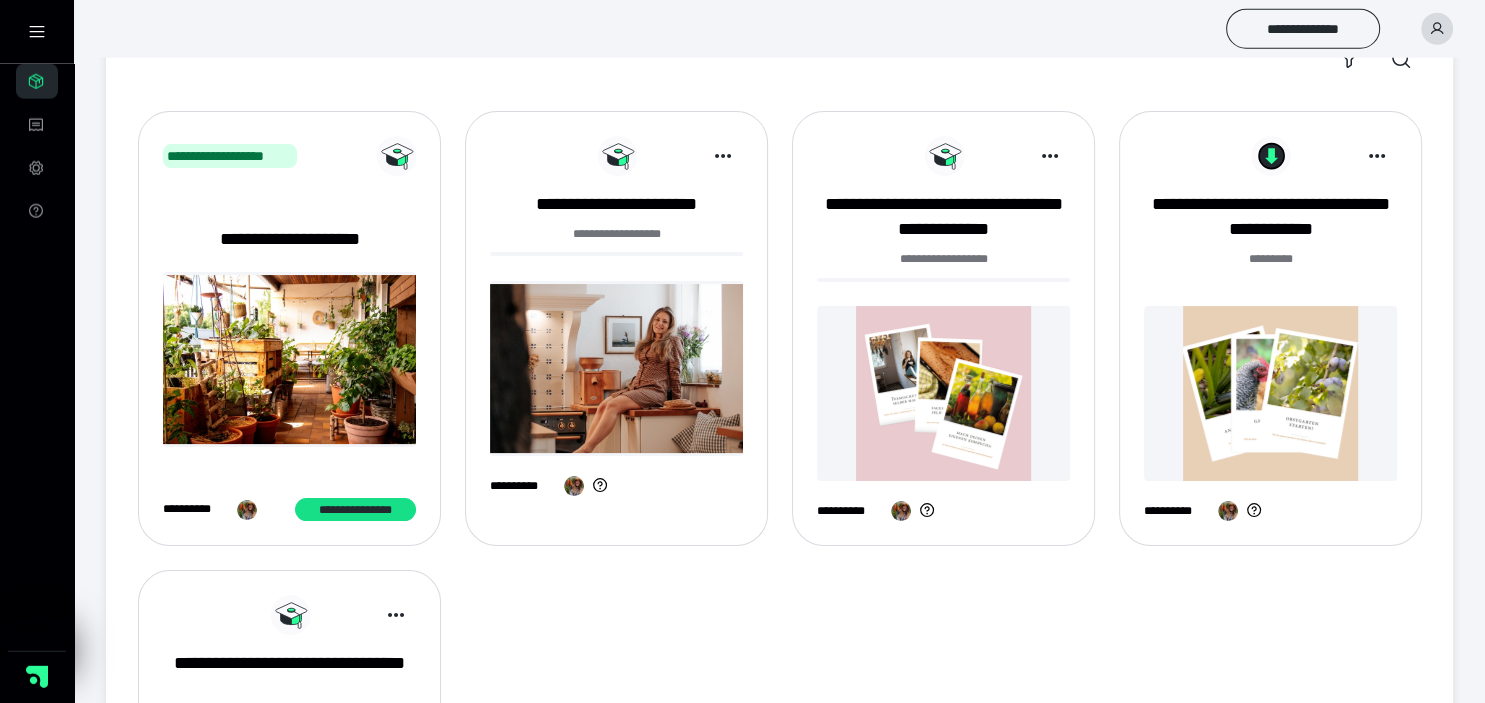 click at bounding box center (616, 368) 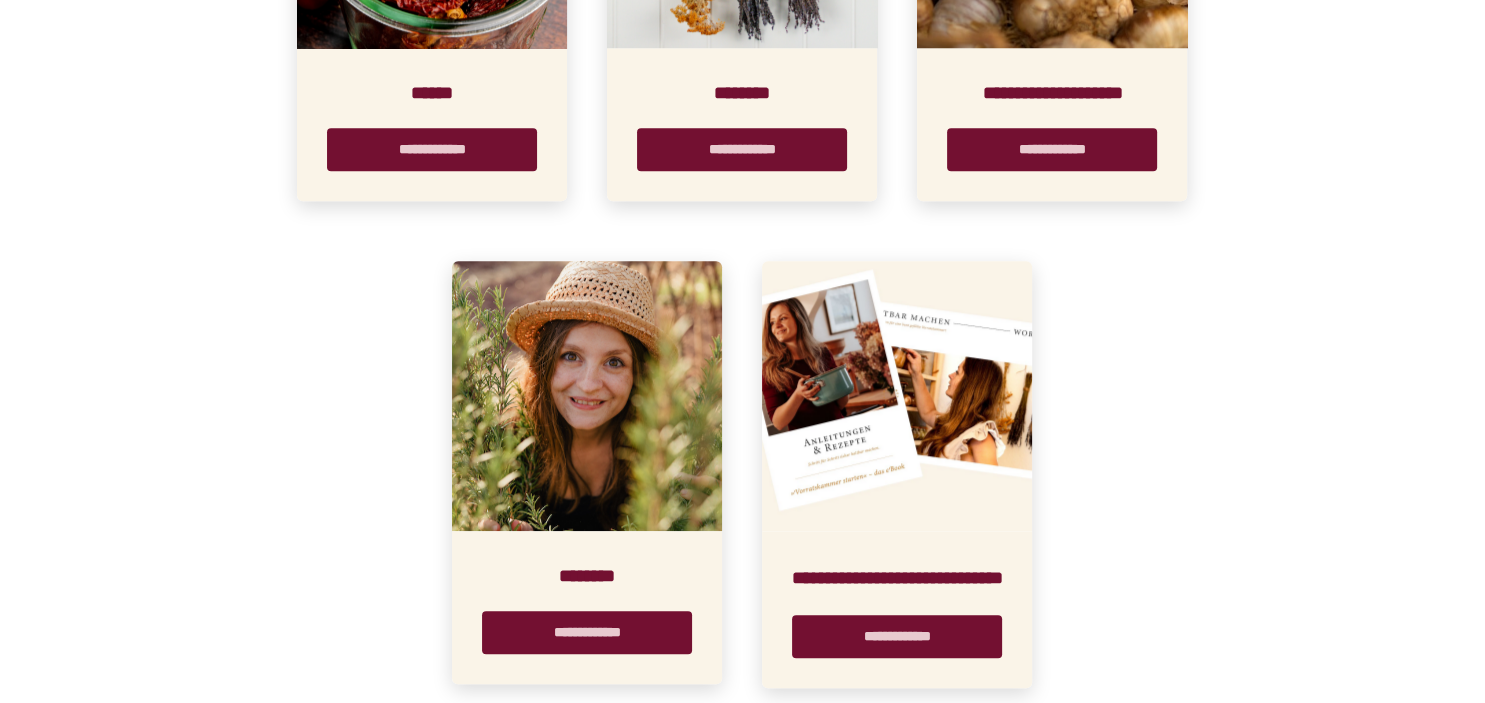 scroll, scrollTop: 1753, scrollLeft: 0, axis: vertical 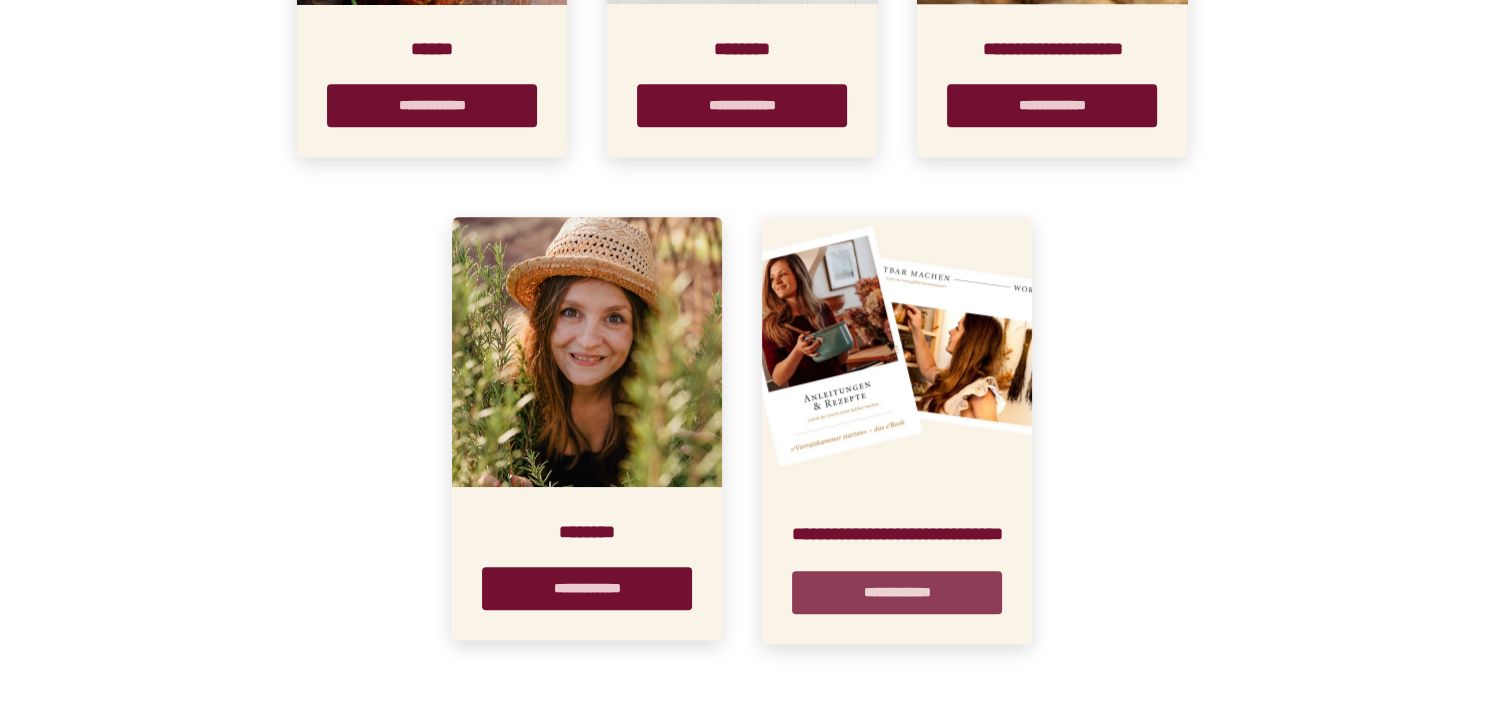 click on "**********" at bounding box center [897, 592] 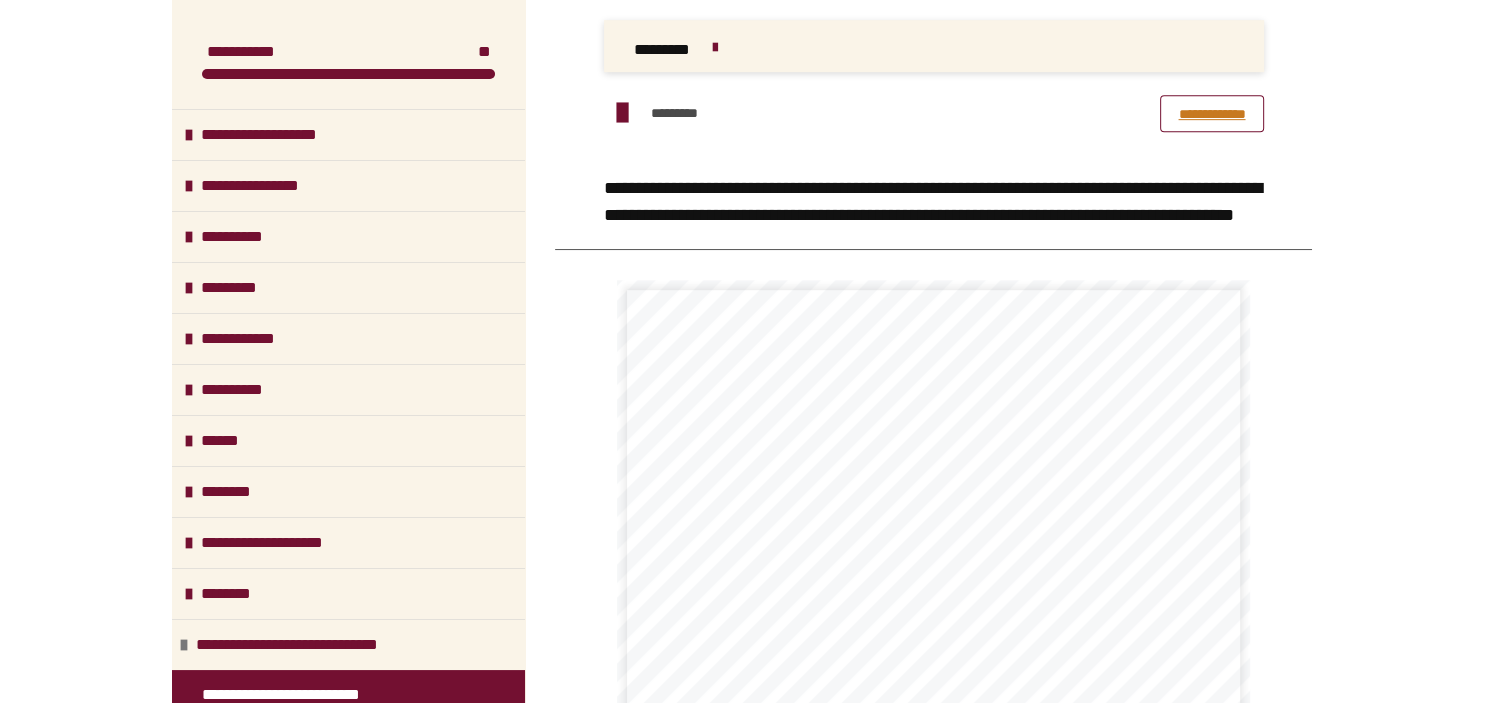 scroll, scrollTop: 1005, scrollLeft: 0, axis: vertical 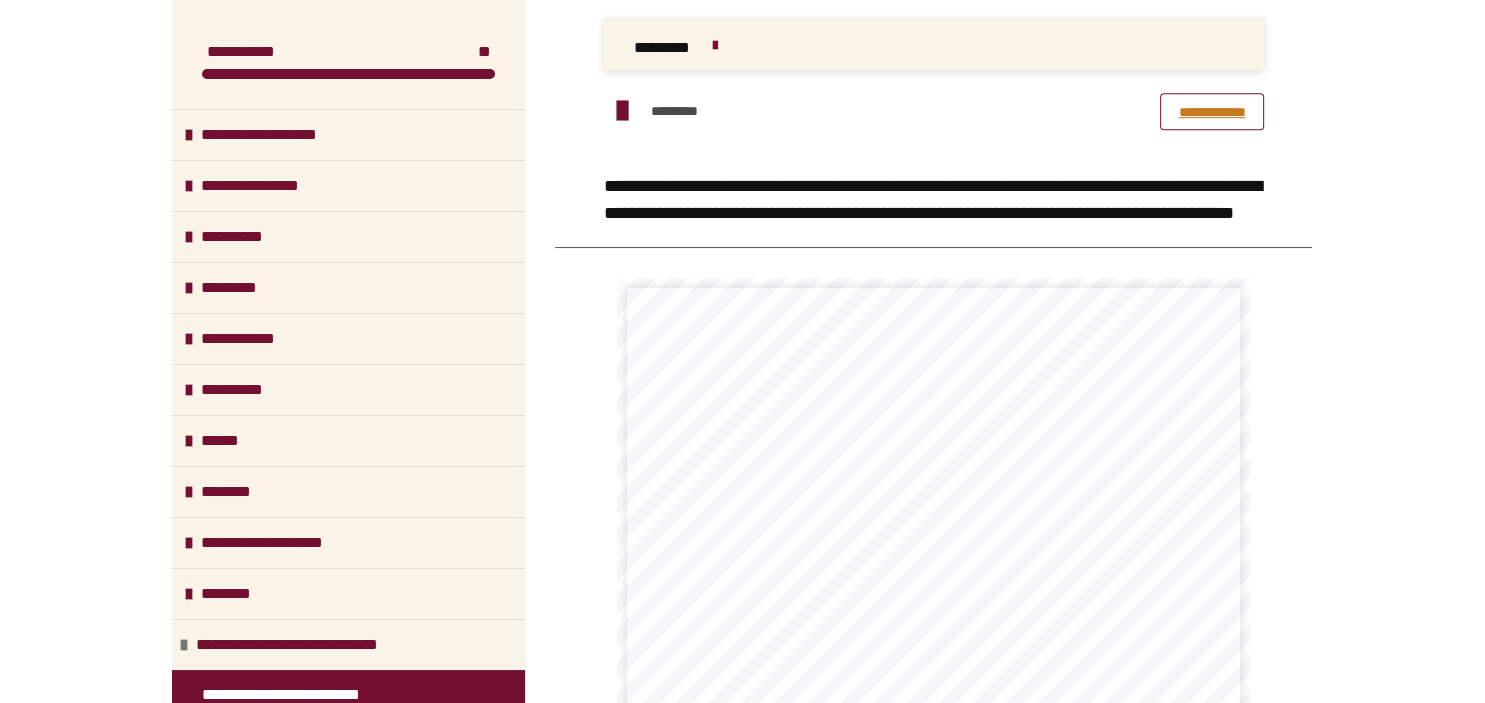 click on "**********" at bounding box center [1212, 111] 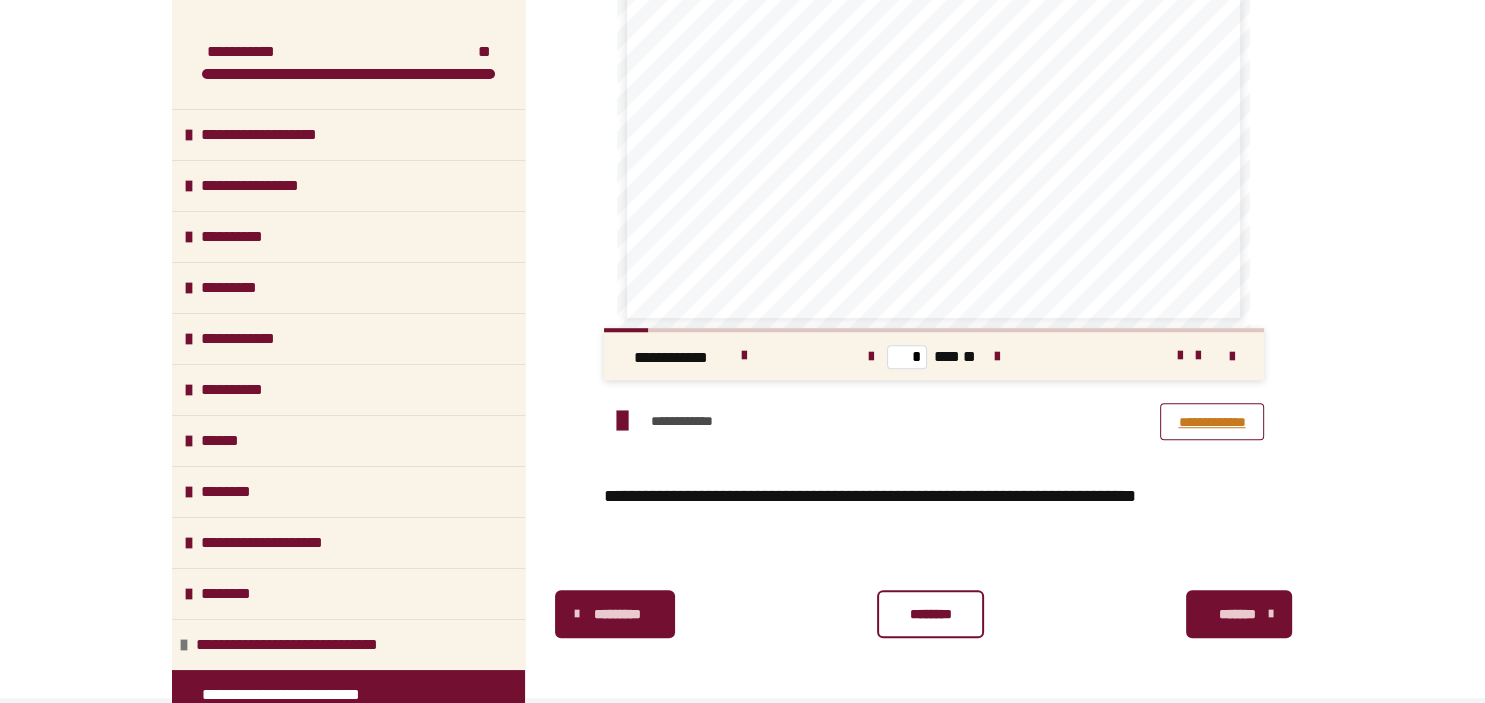 scroll, scrollTop: 1408, scrollLeft: 0, axis: vertical 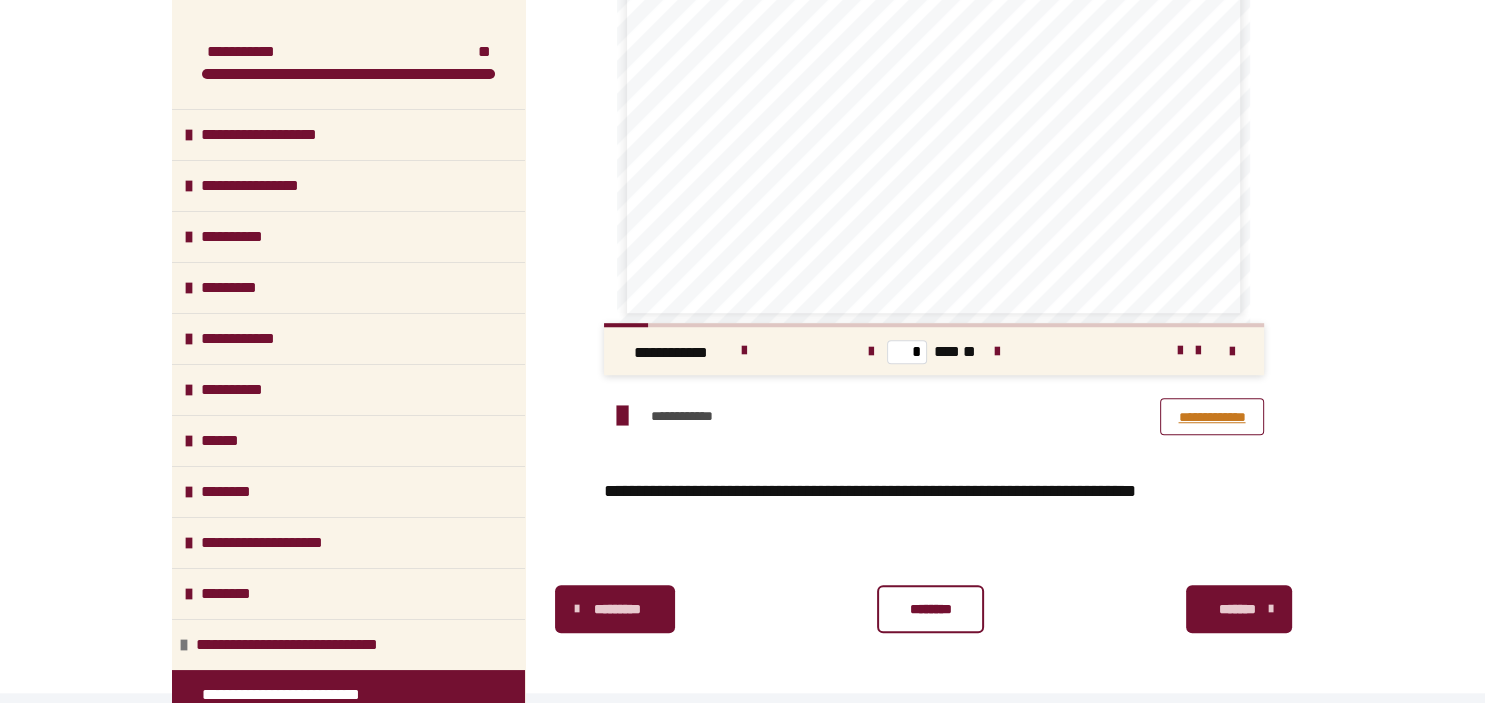 click on "**********" at bounding box center (1212, 416) 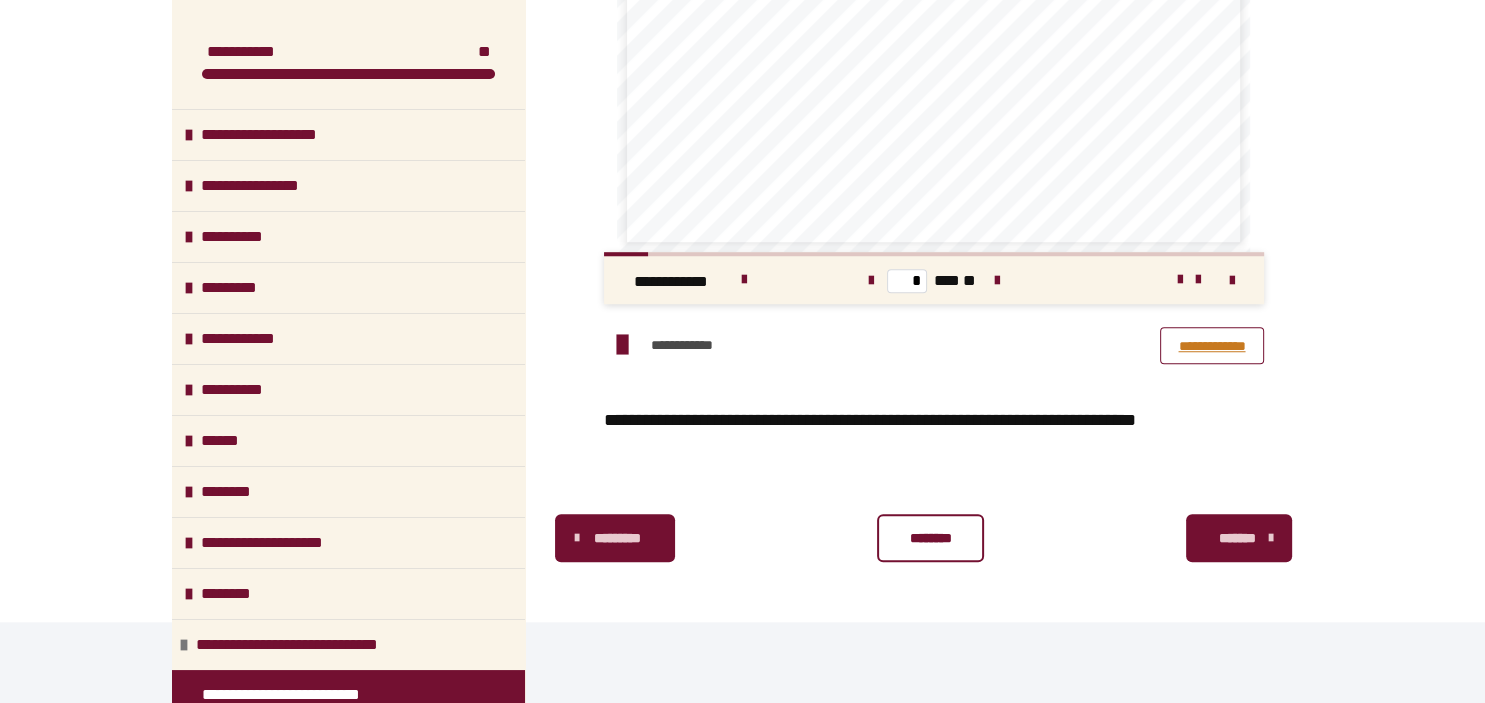 click on "*******" at bounding box center [1237, 538] 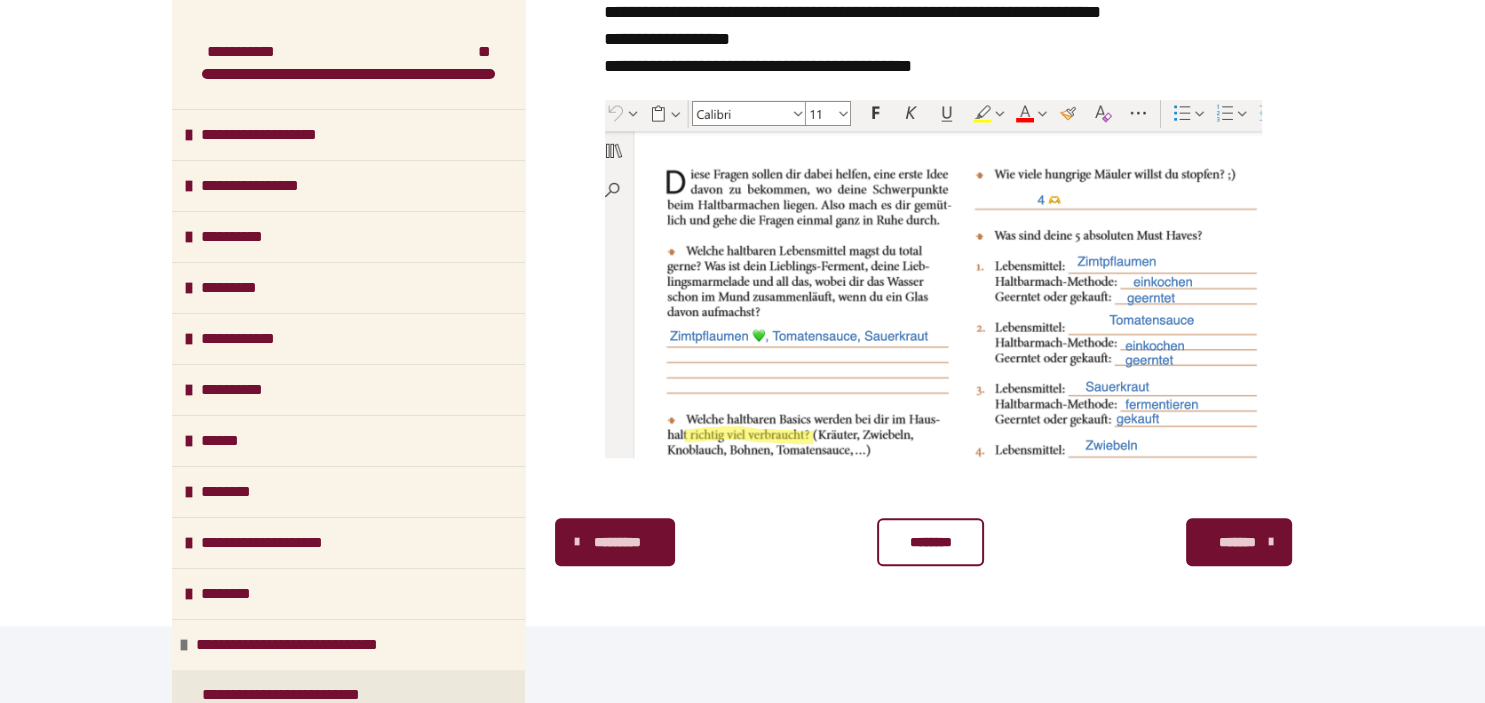 scroll, scrollTop: 1480, scrollLeft: 0, axis: vertical 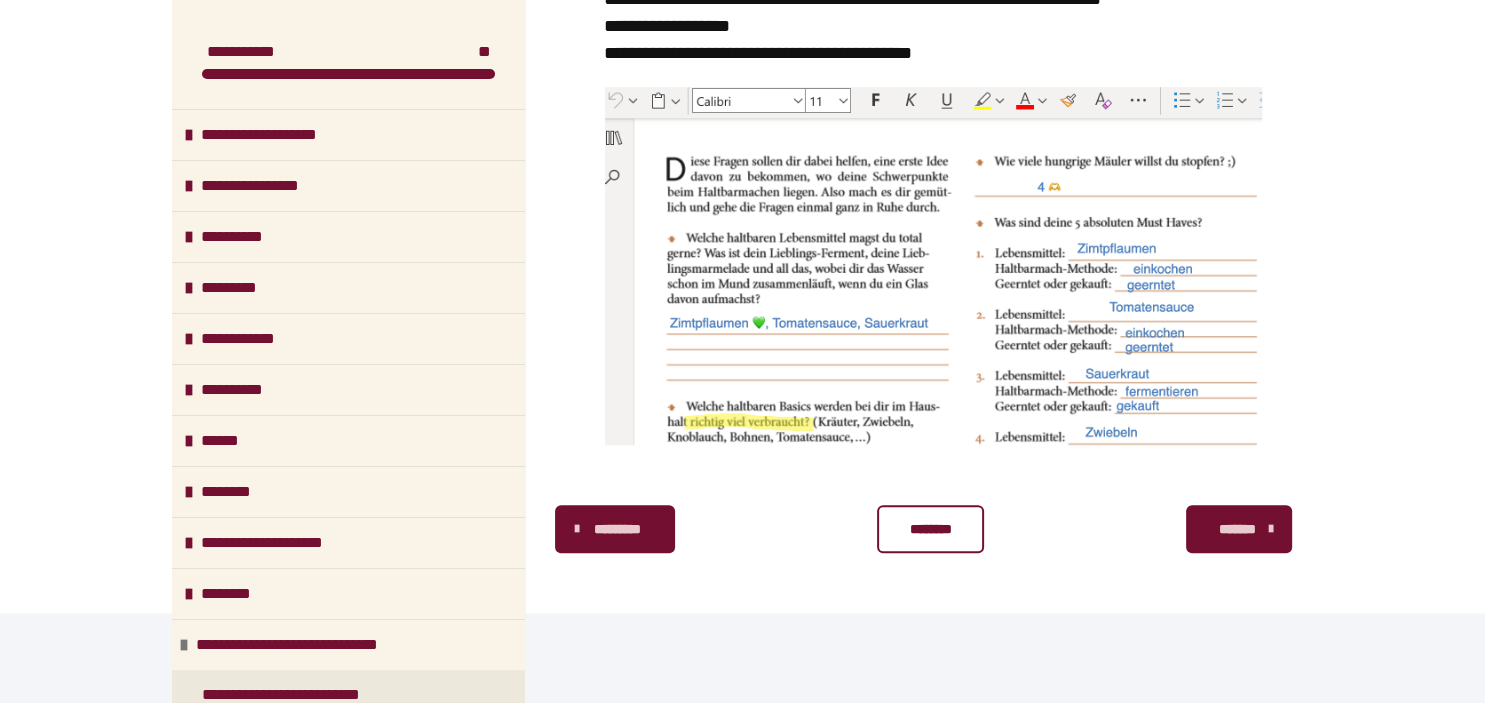 click on "********" at bounding box center [930, 529] 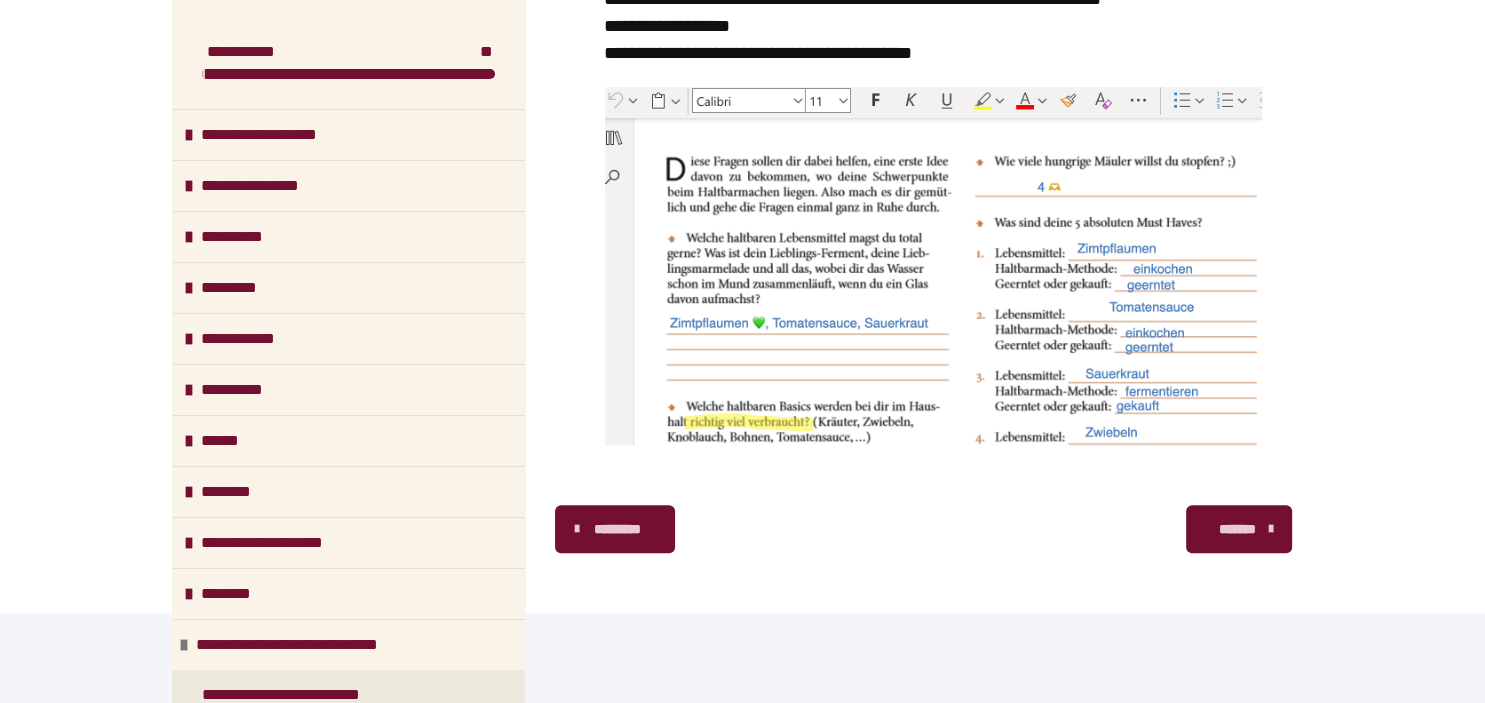 click on "*******" at bounding box center [1239, 529] 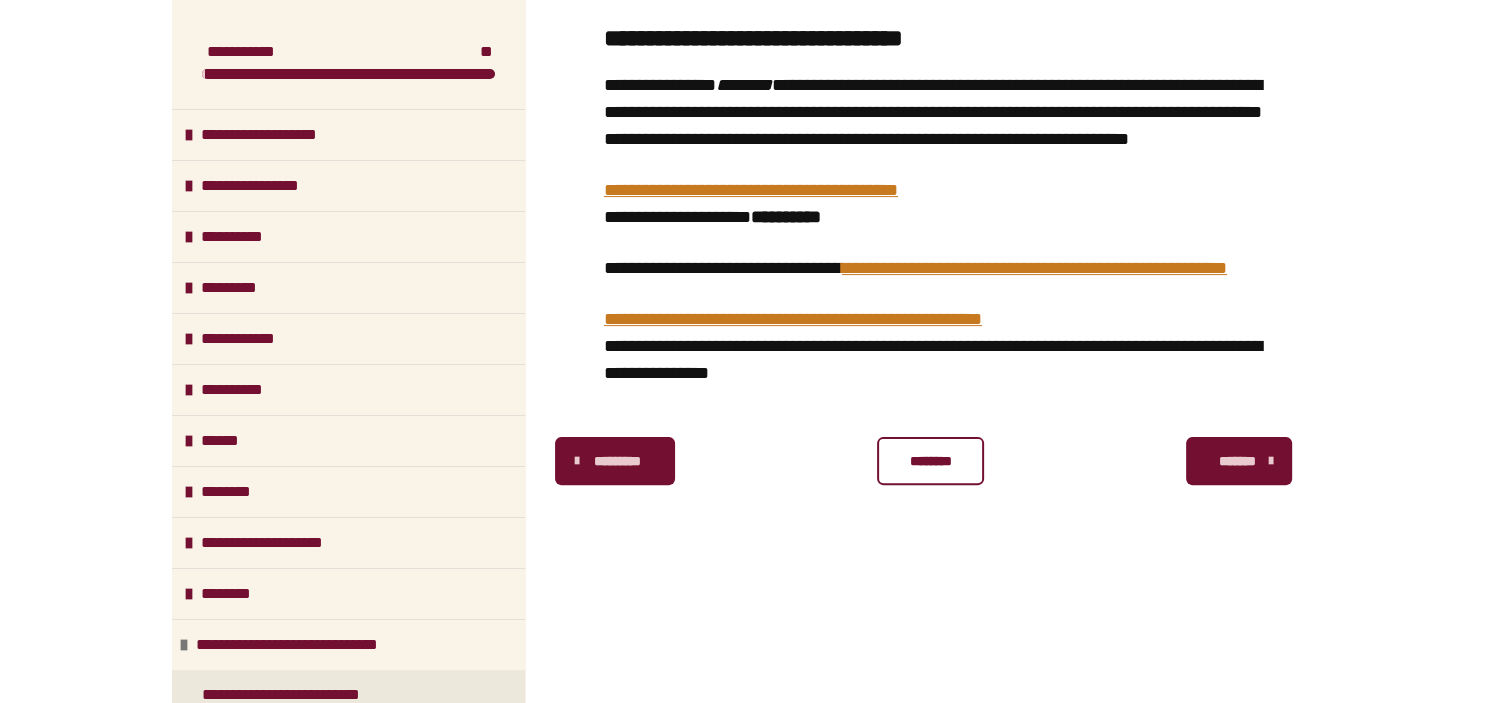 scroll, scrollTop: 752, scrollLeft: 0, axis: vertical 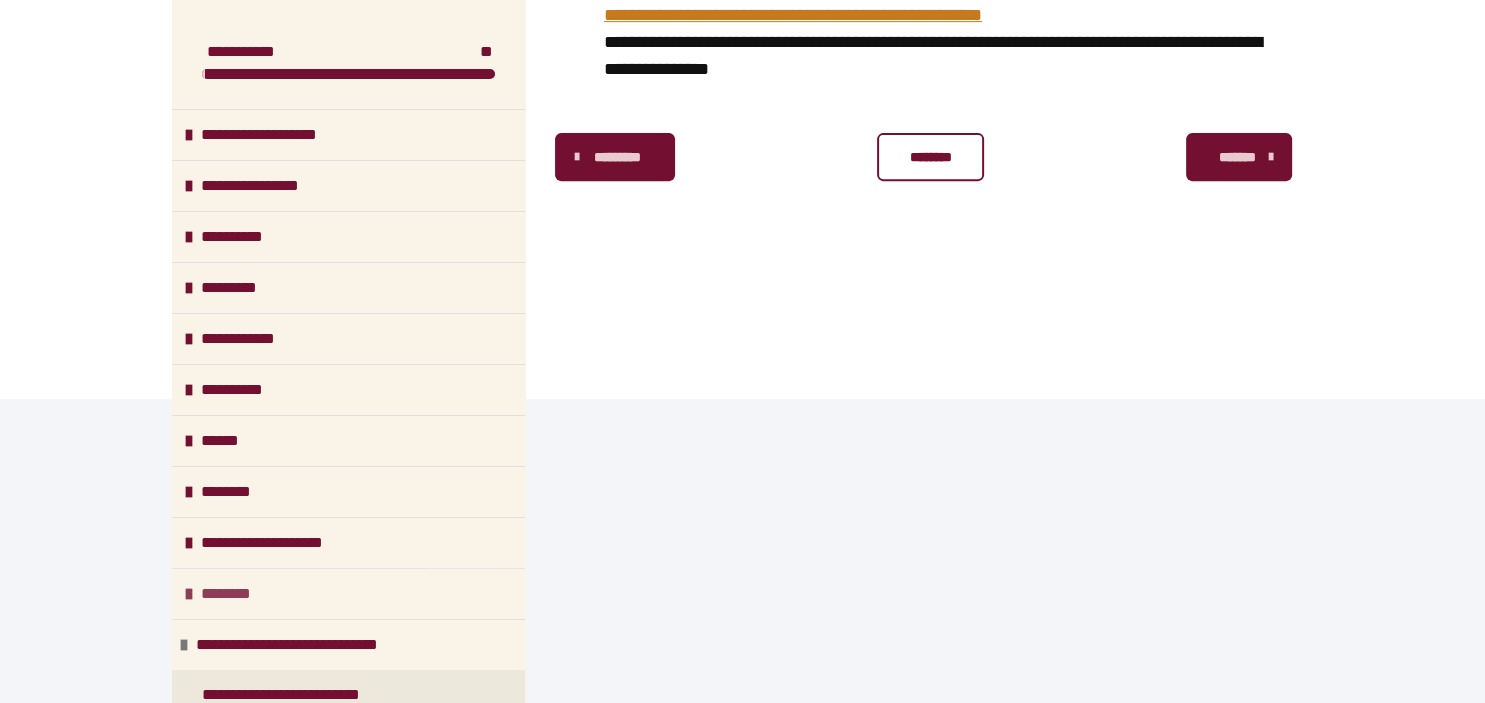 click on "********" at bounding box center [348, 593] 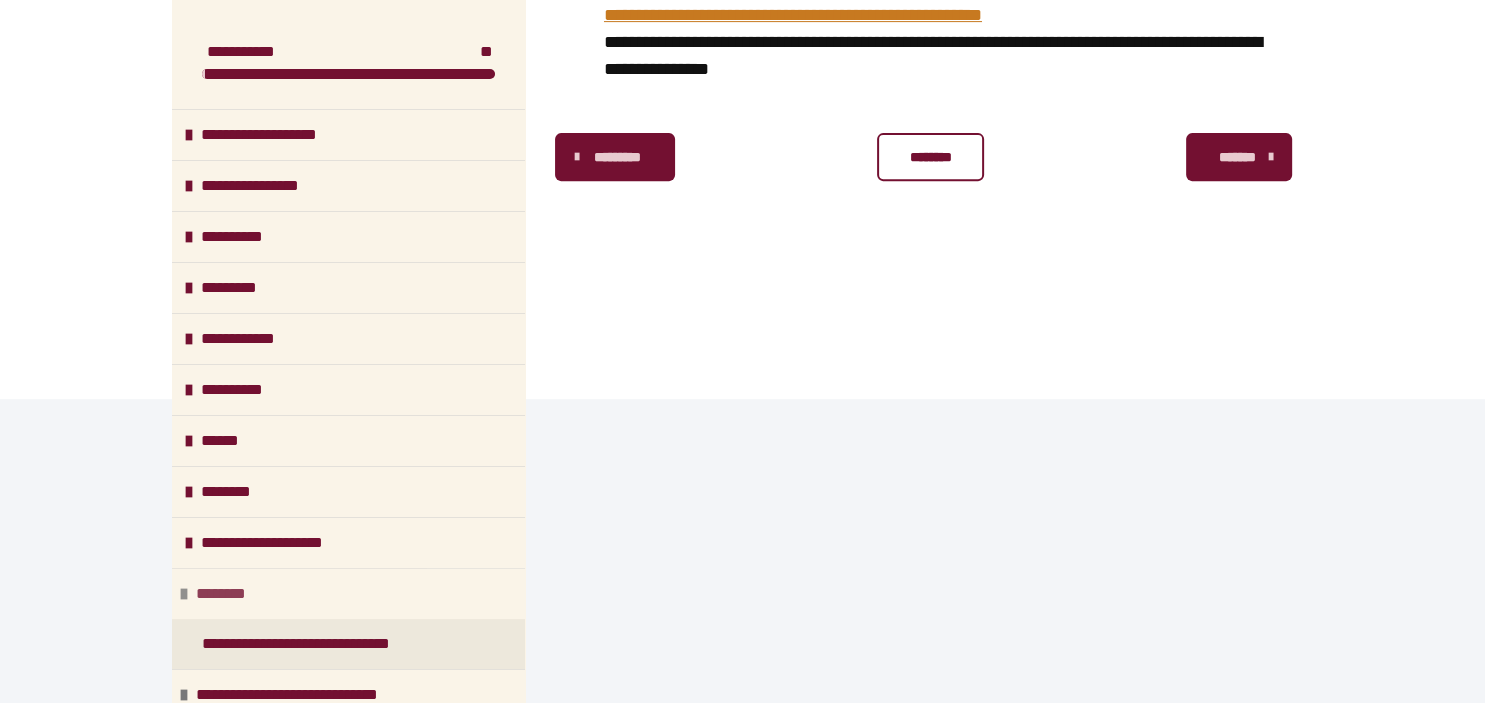 scroll, scrollTop: 234, scrollLeft: 0, axis: vertical 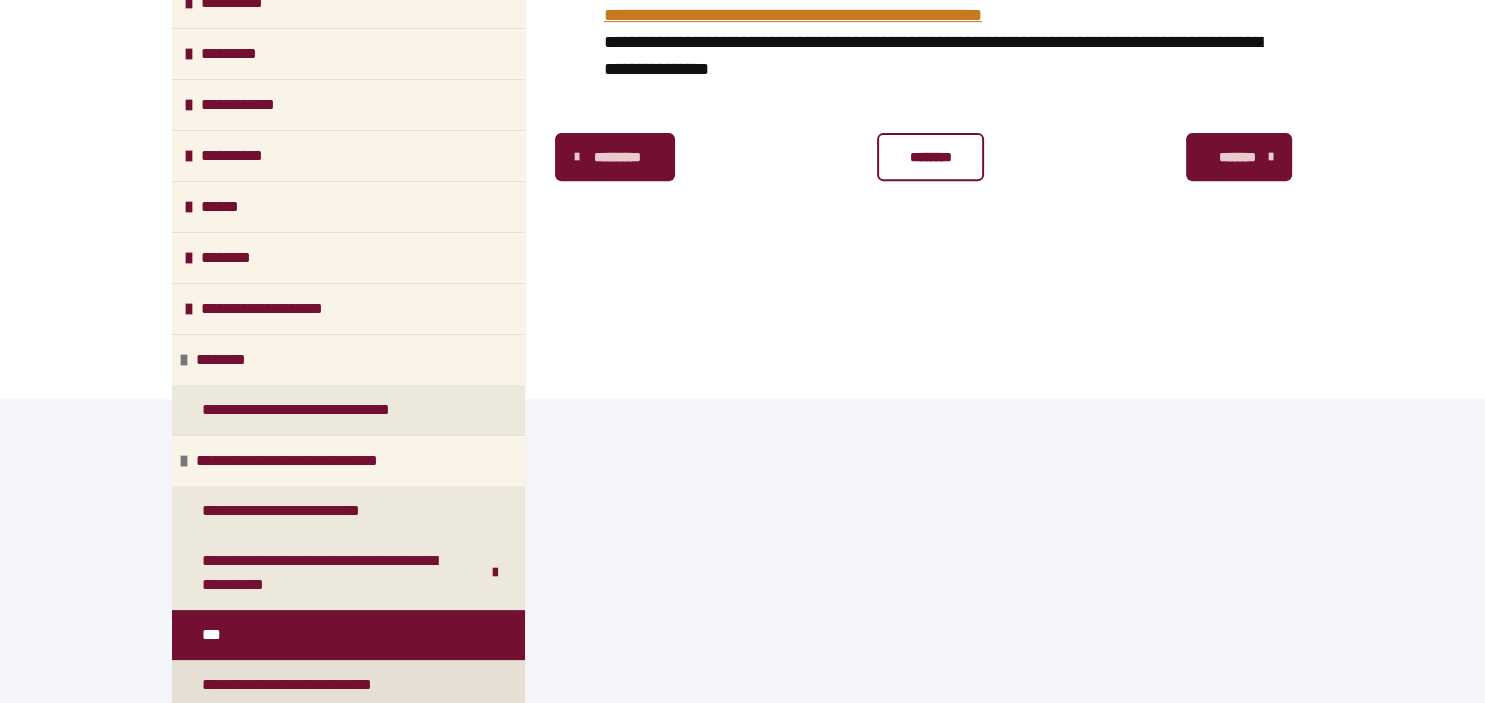 click on "**********" at bounding box center (317, 685) 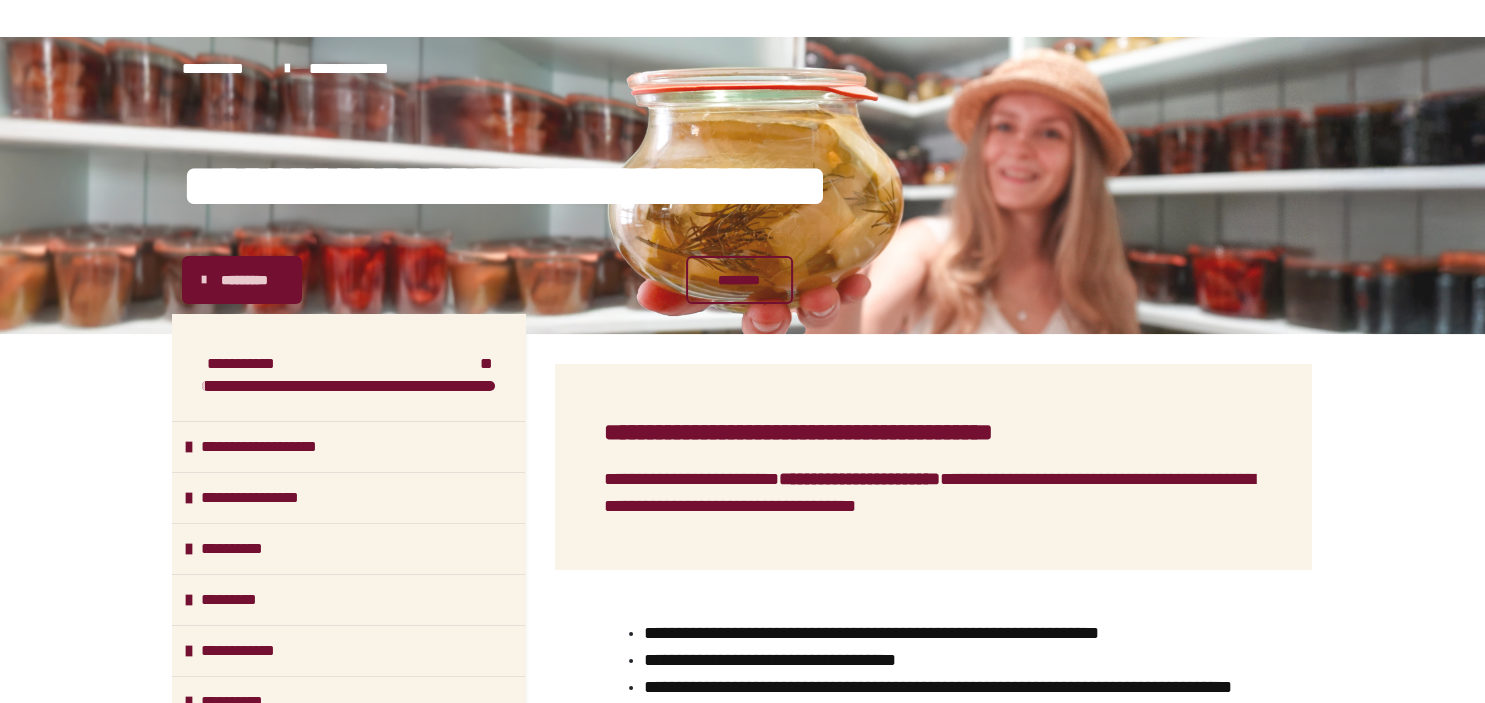 scroll, scrollTop: 0, scrollLeft: 0, axis: both 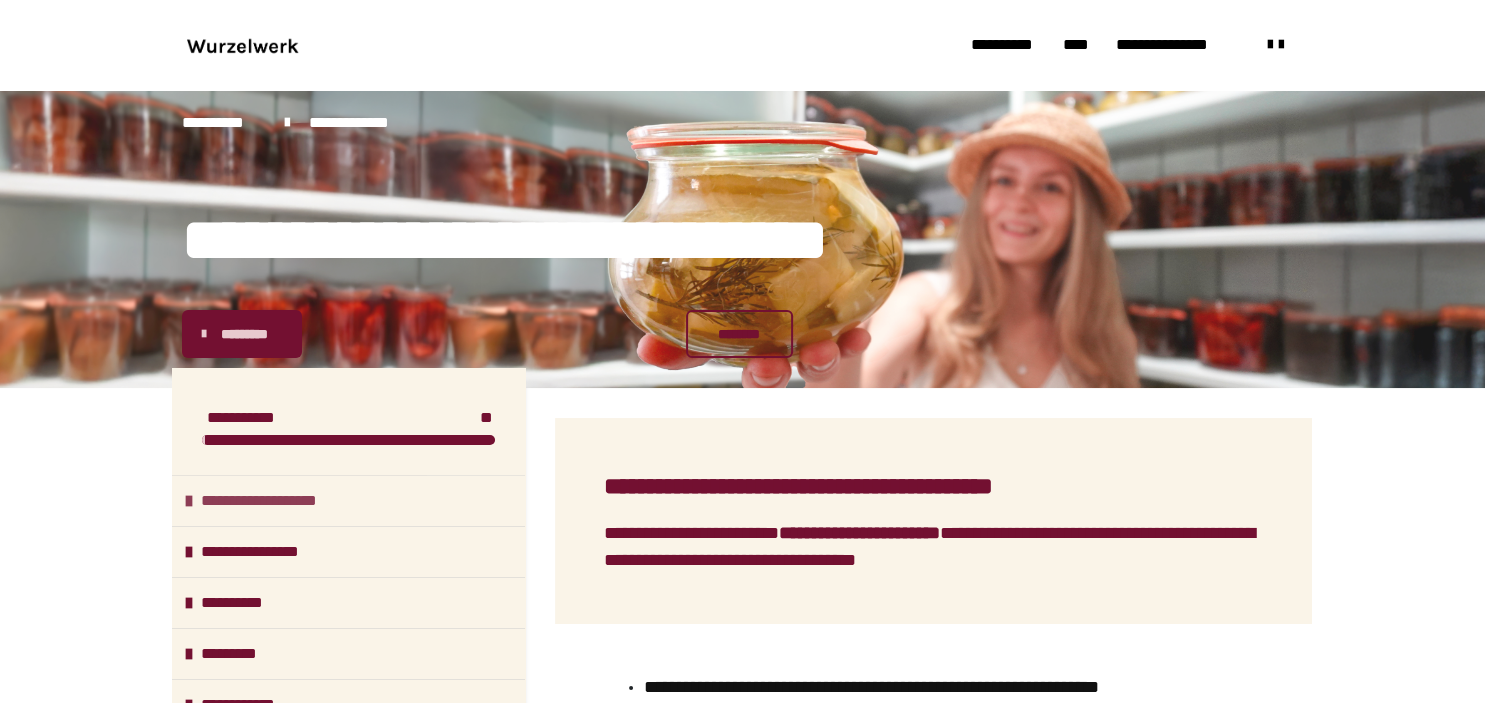 click on "**********" at bounding box center (348, 500) 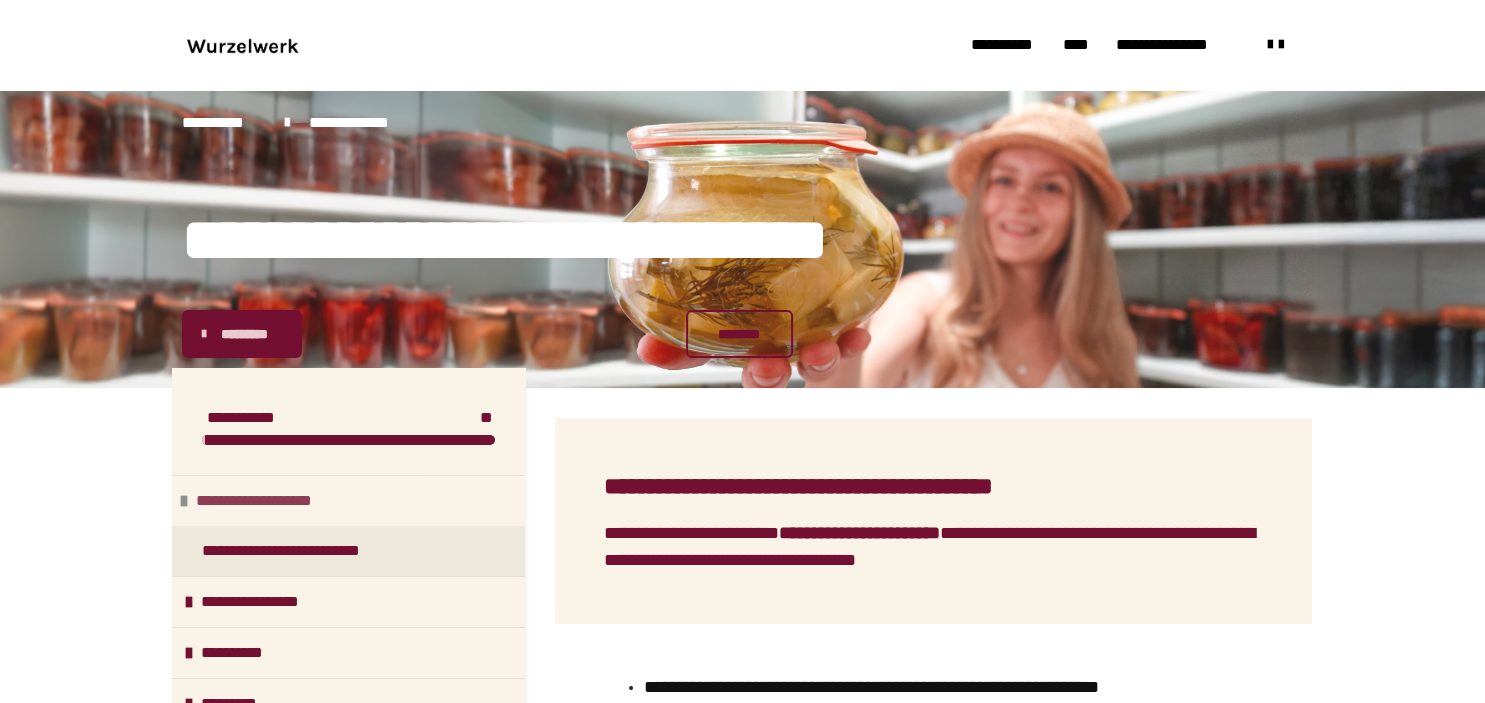 click on "**********" at bounding box center (275, 501) 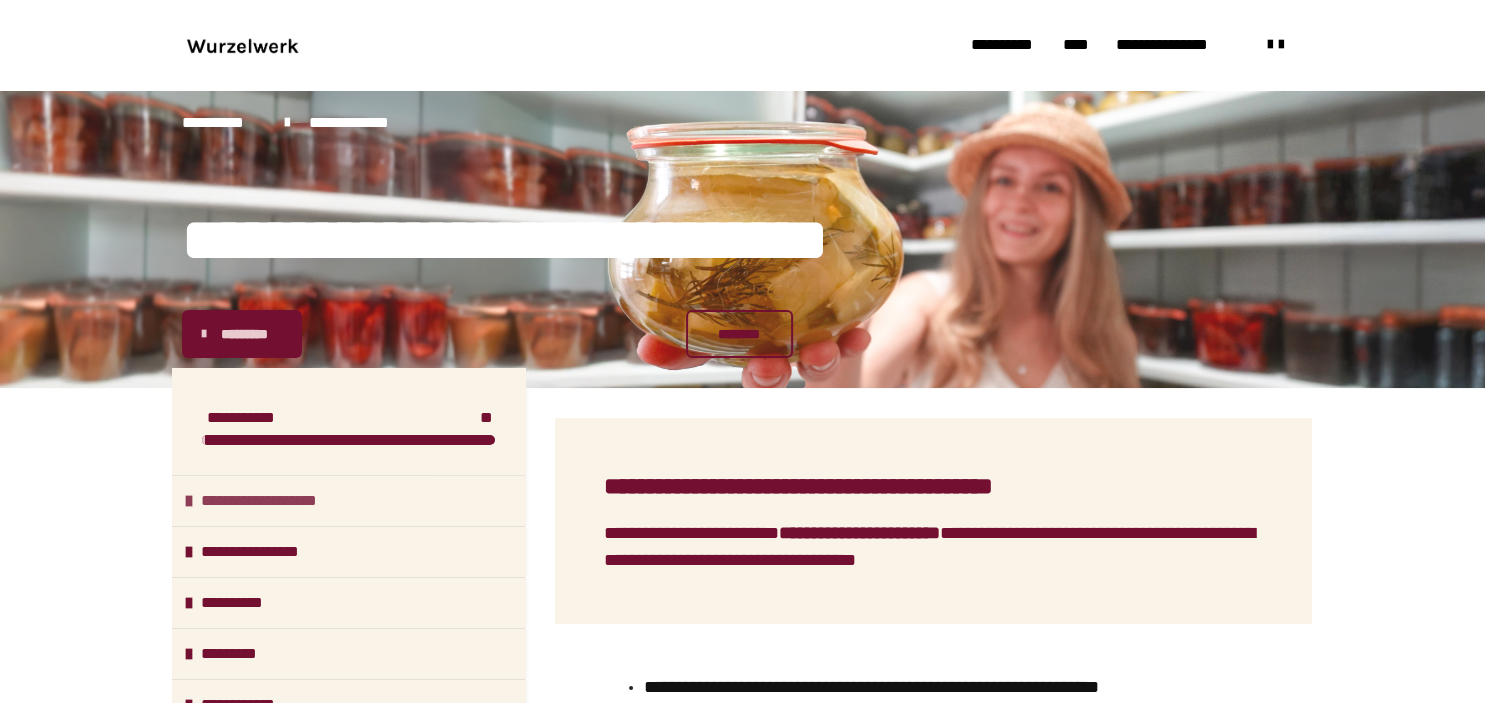 click on "**********" at bounding box center [280, 501] 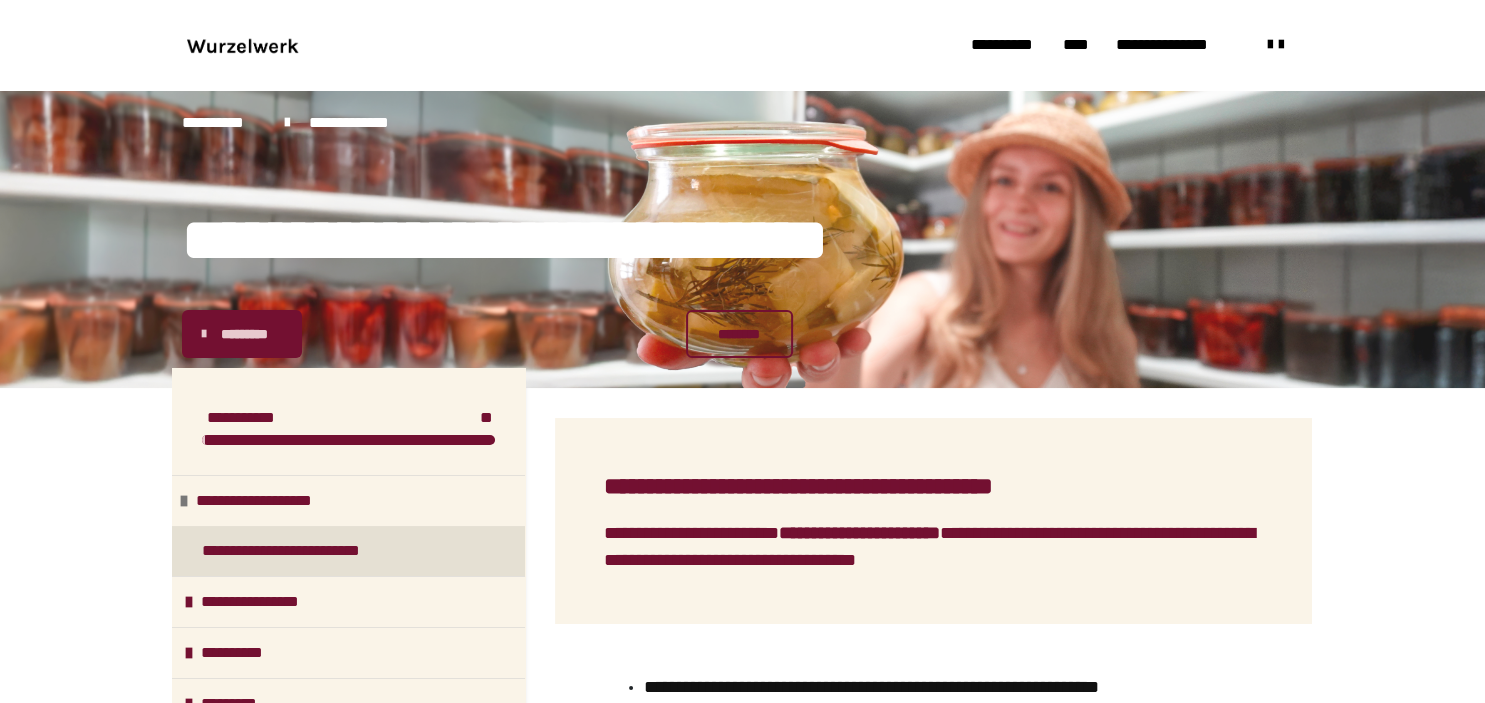 click on "**********" at bounding box center (298, 551) 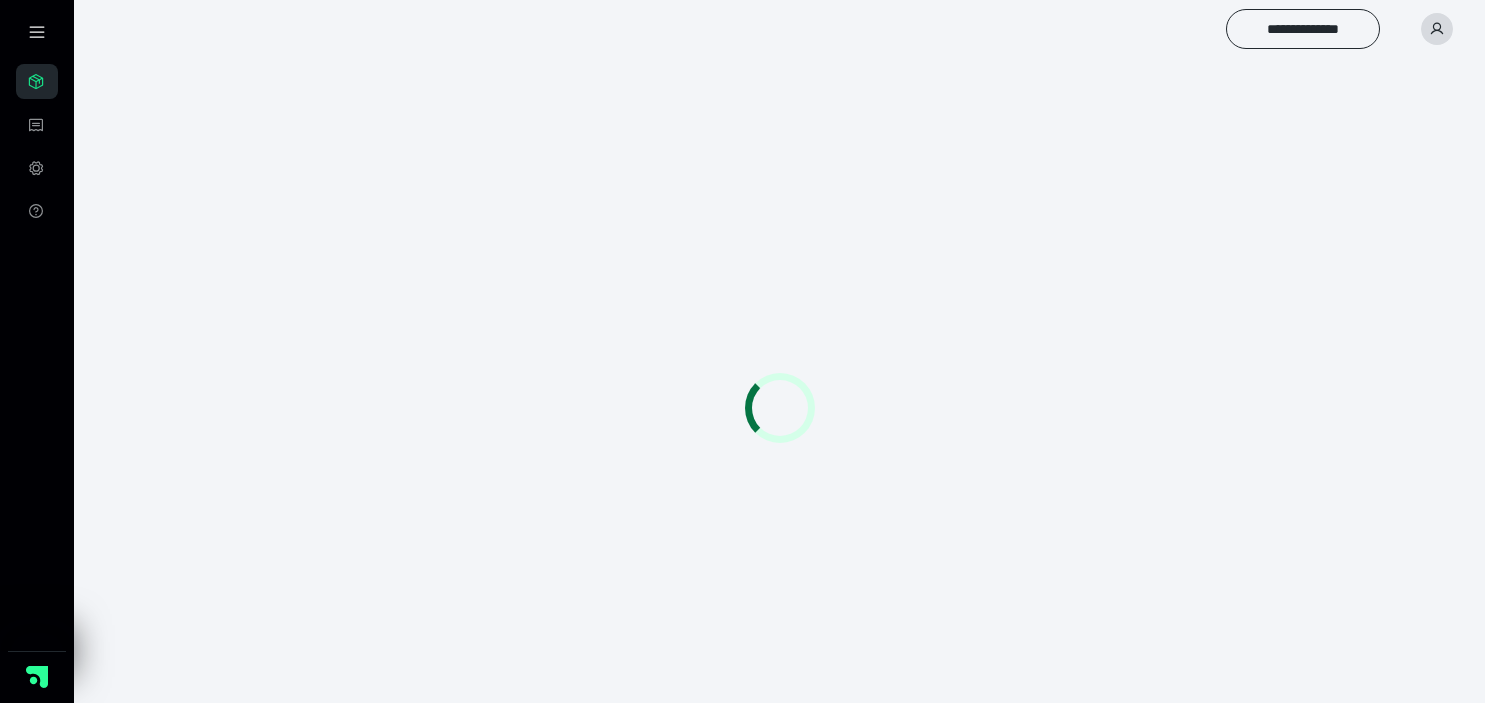 scroll, scrollTop: 0, scrollLeft: 0, axis: both 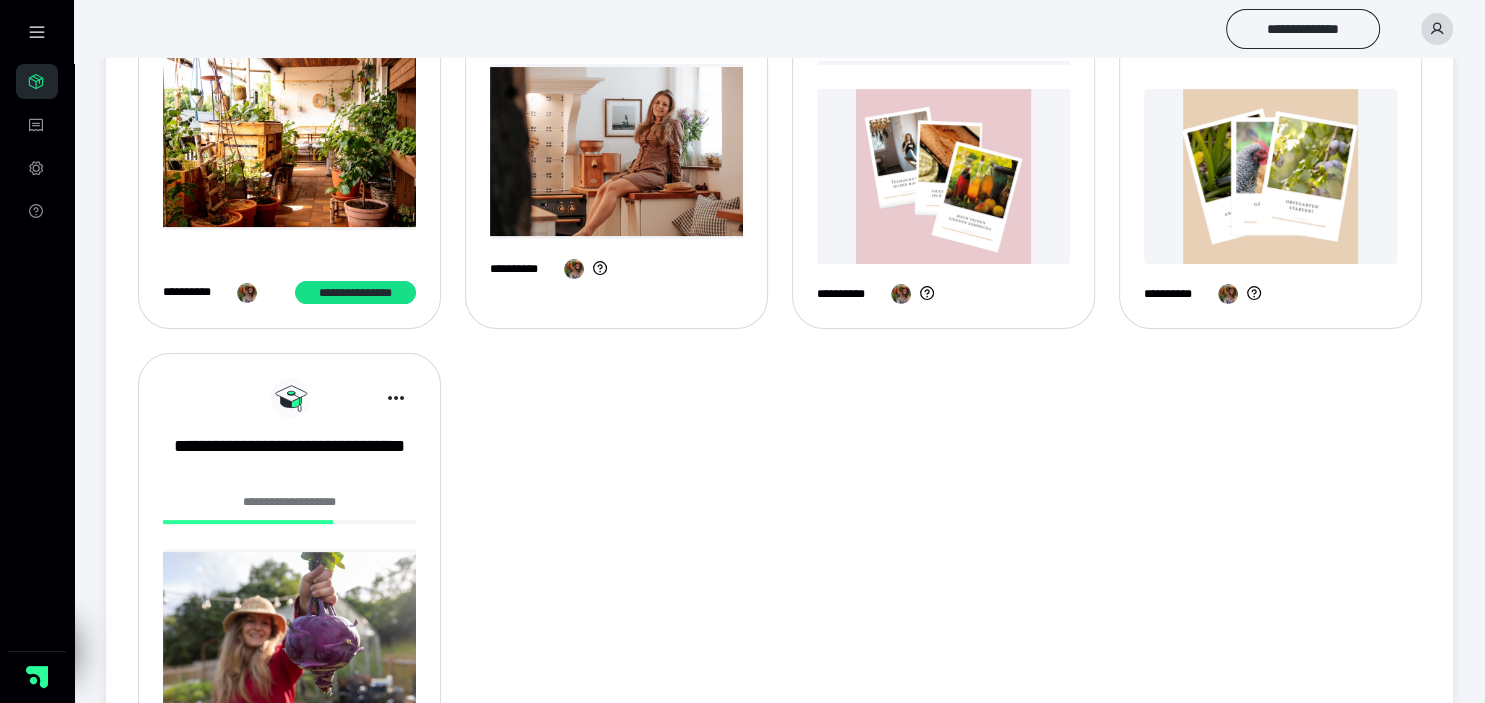 click at bounding box center [616, 151] 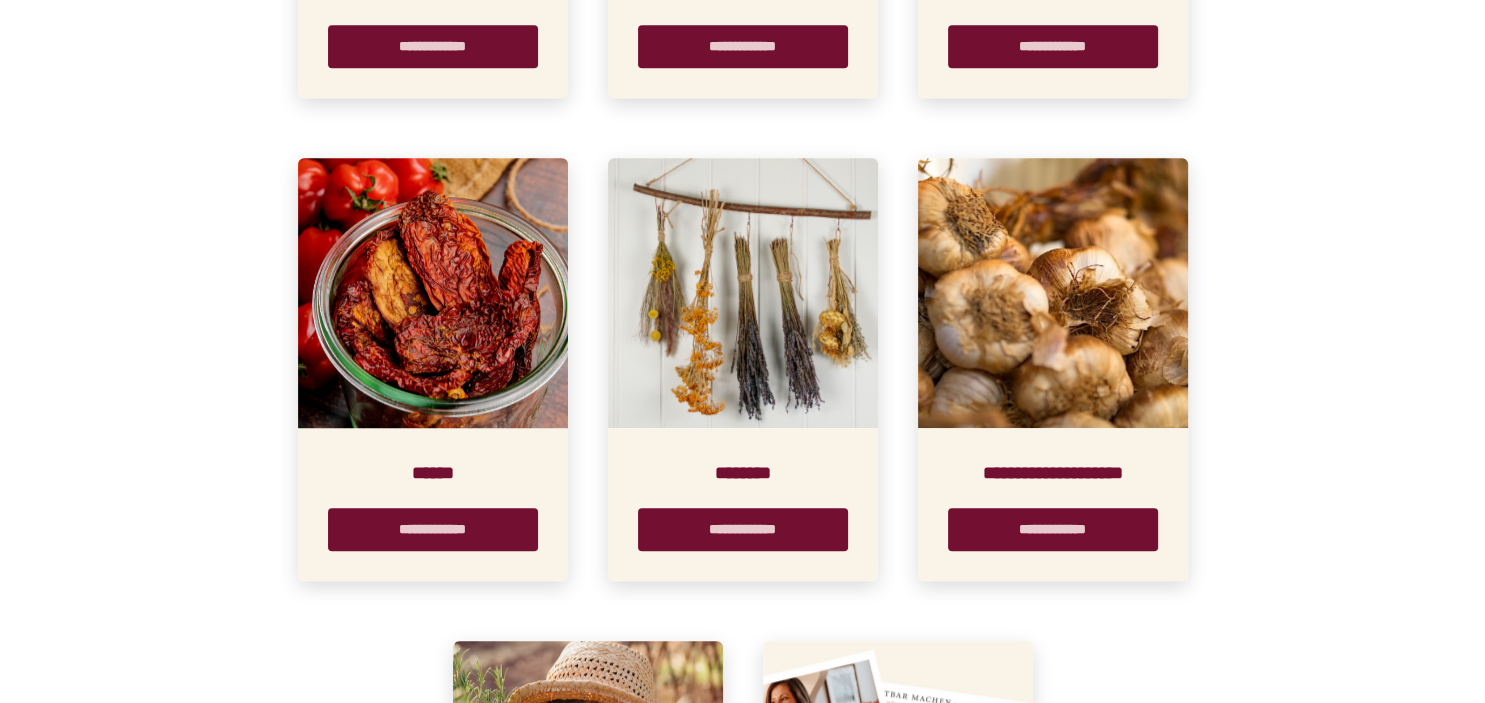 scroll, scrollTop: 1478, scrollLeft: 0, axis: vertical 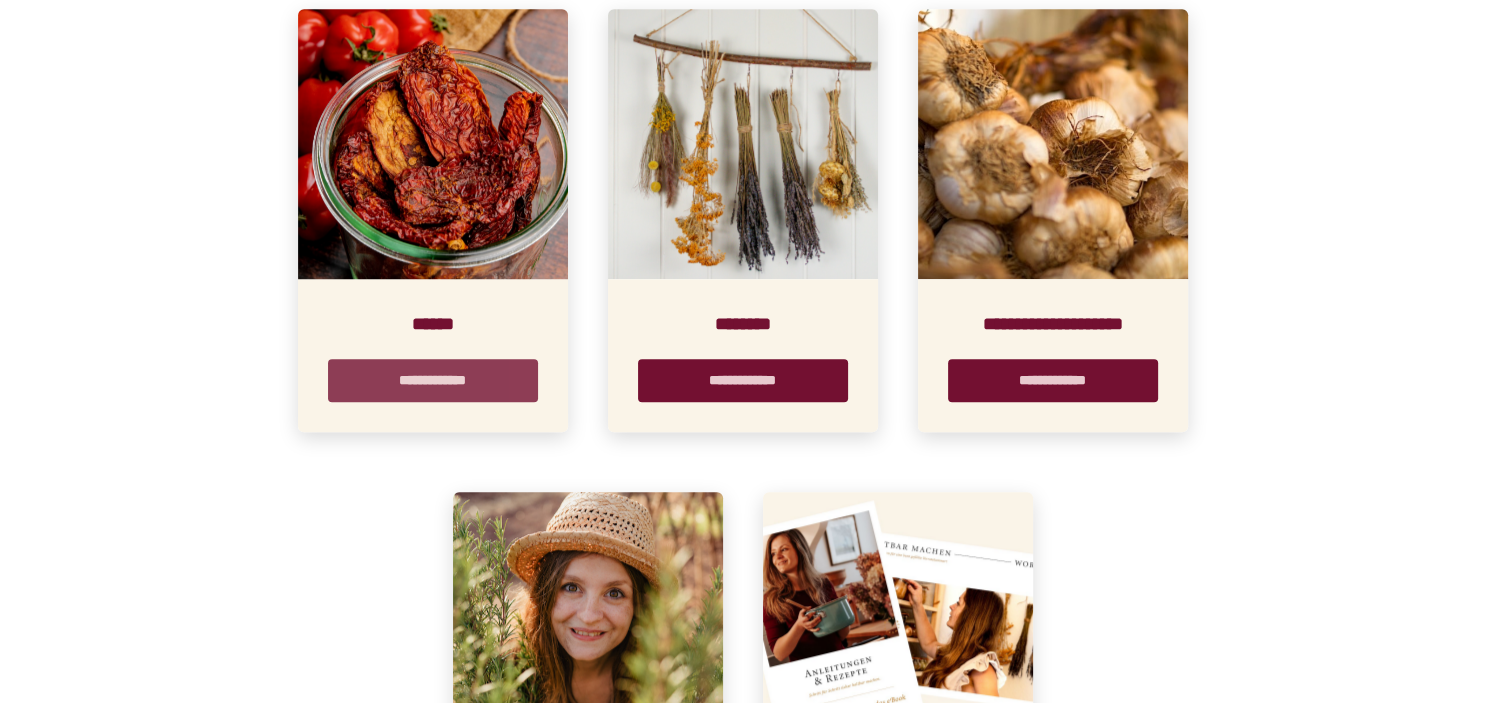 click on "**********" at bounding box center [433, 380] 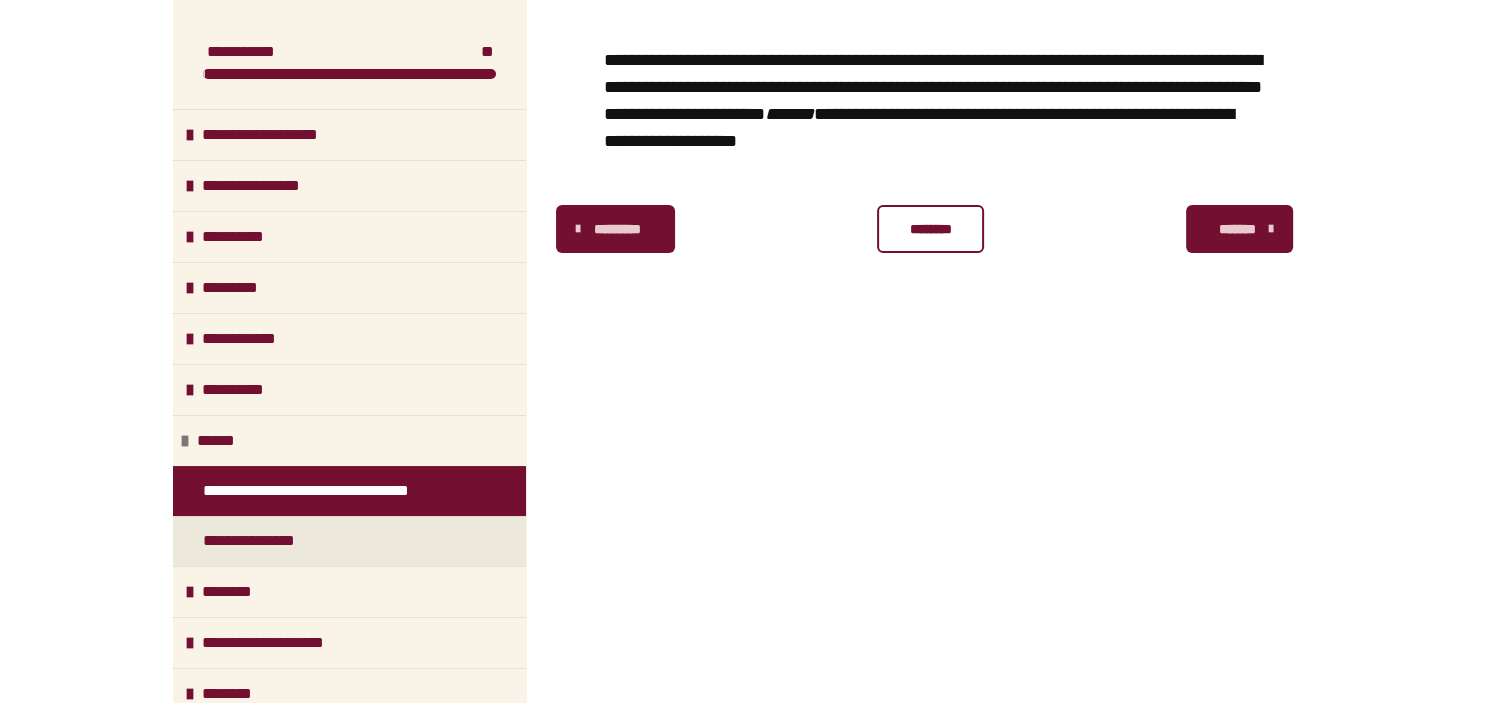 scroll, scrollTop: 448, scrollLeft: 0, axis: vertical 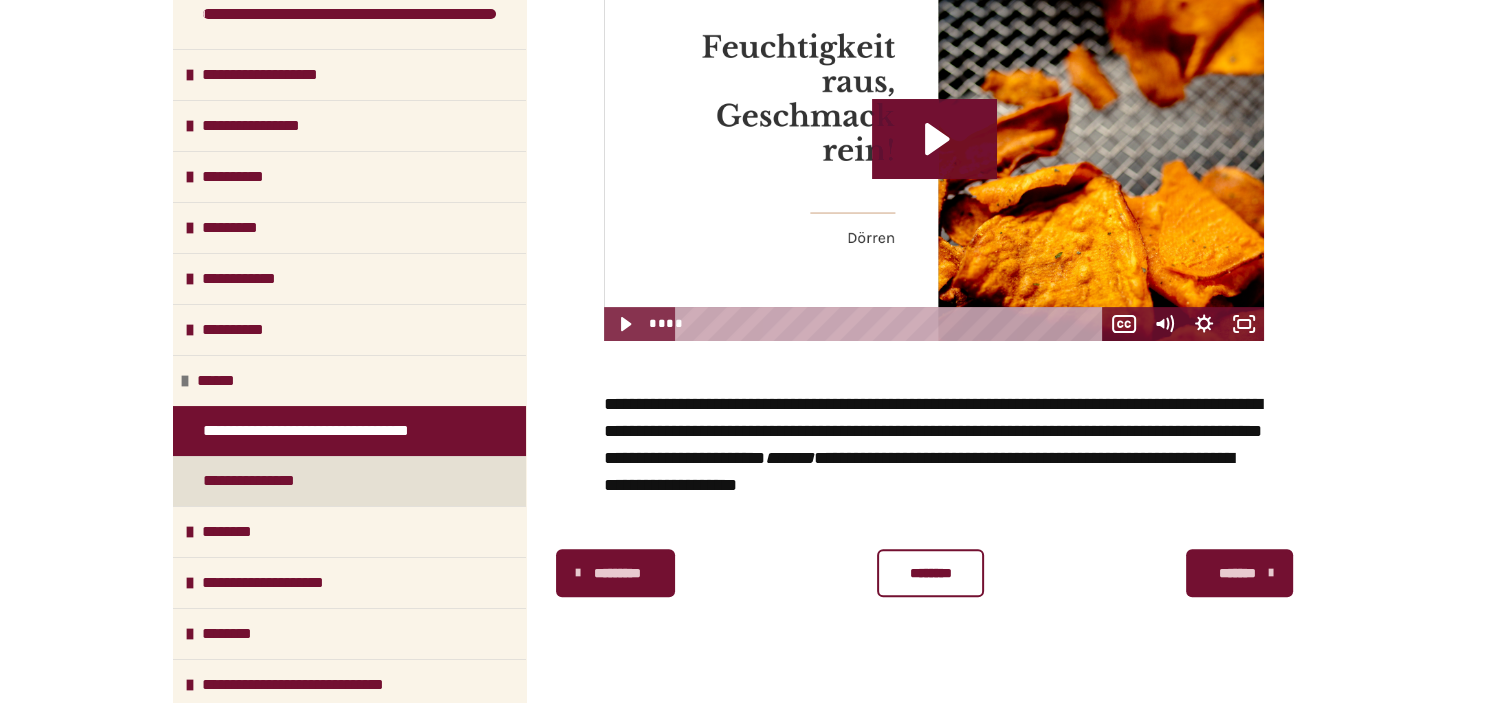 click on "**********" at bounding box center [259, 481] 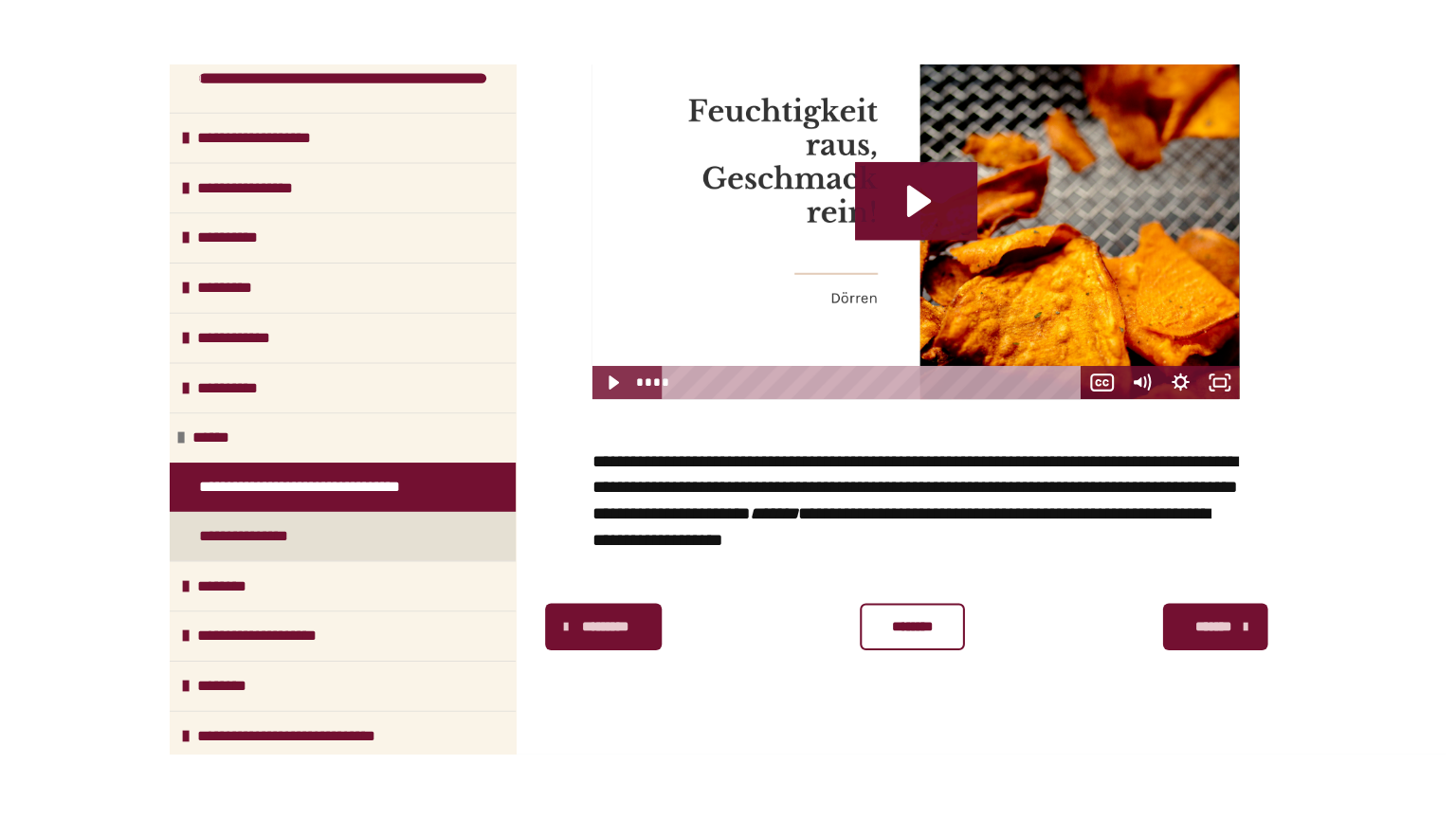 scroll, scrollTop: 357, scrollLeft: 0, axis: vertical 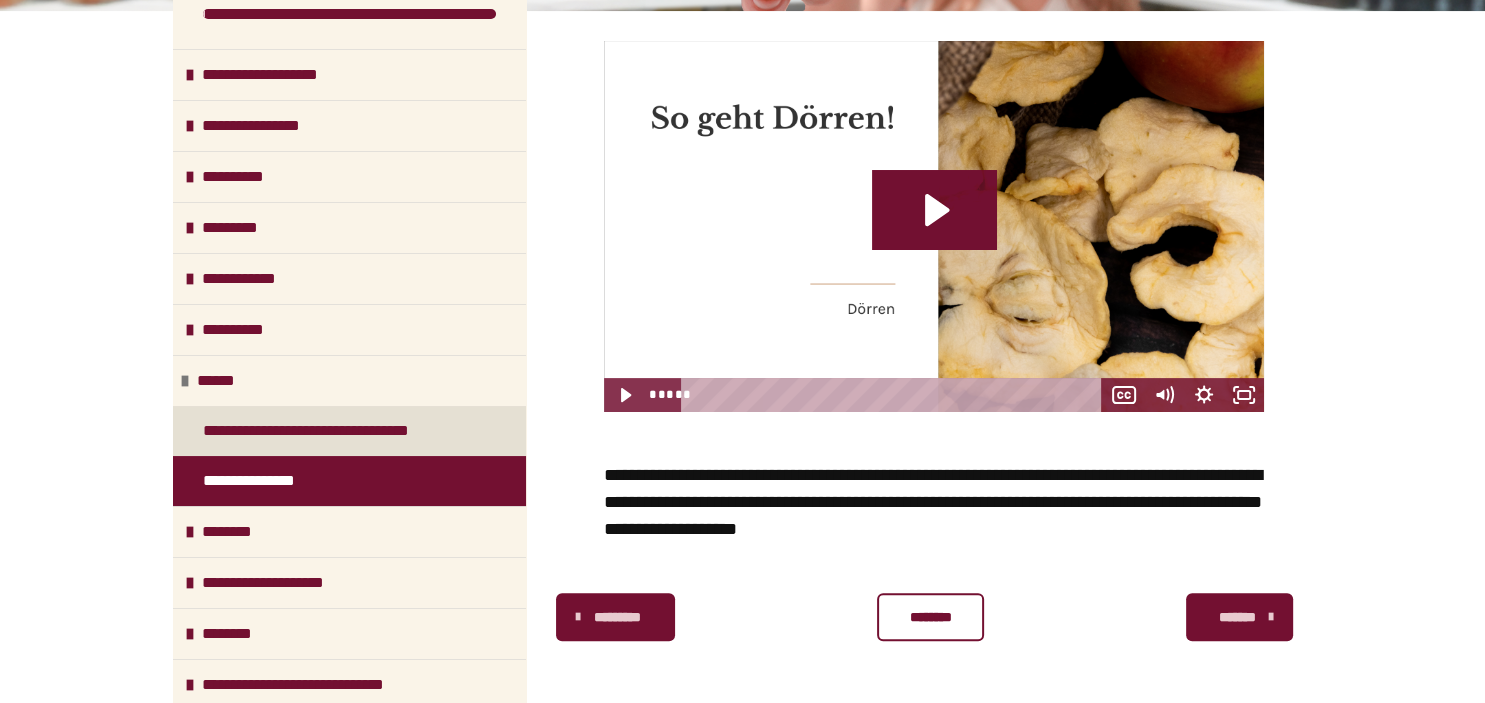 click on "**********" at bounding box center (332, 431) 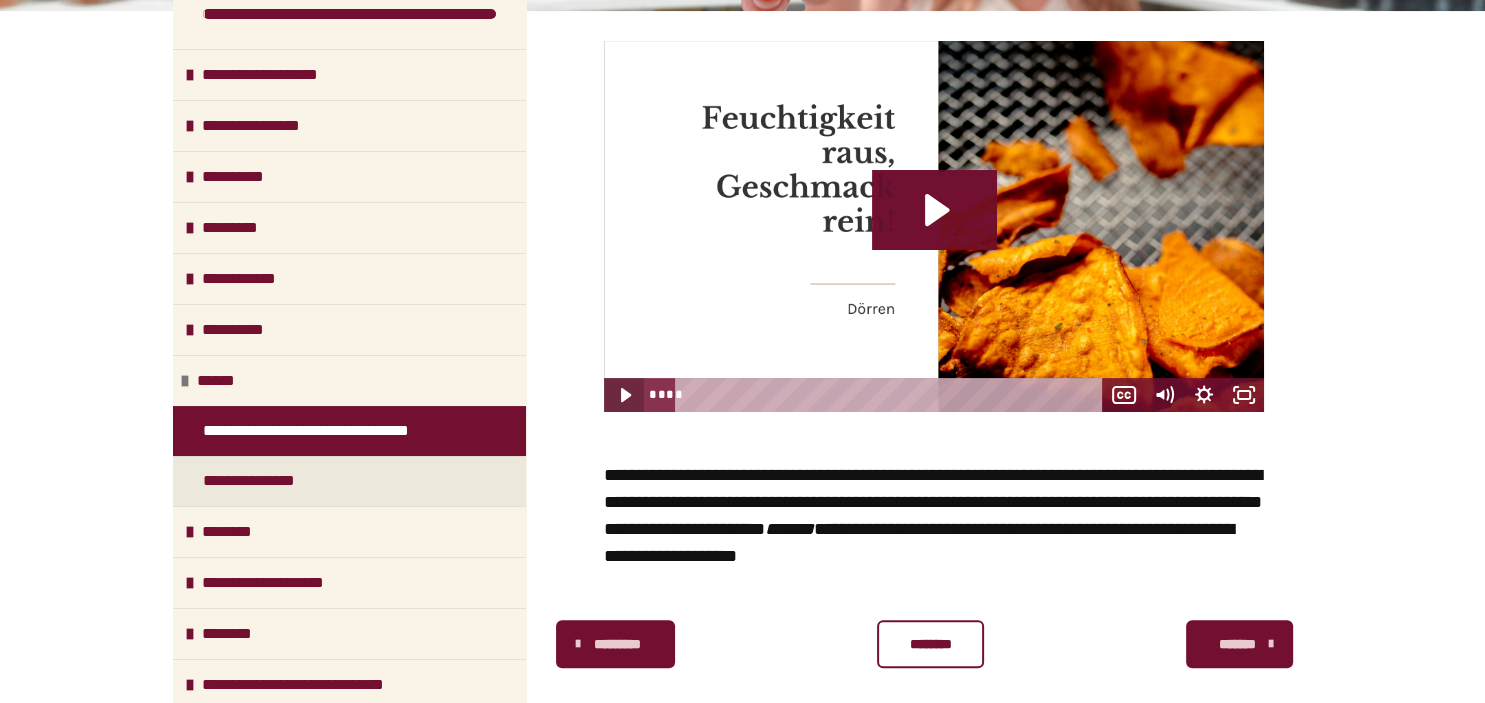 click 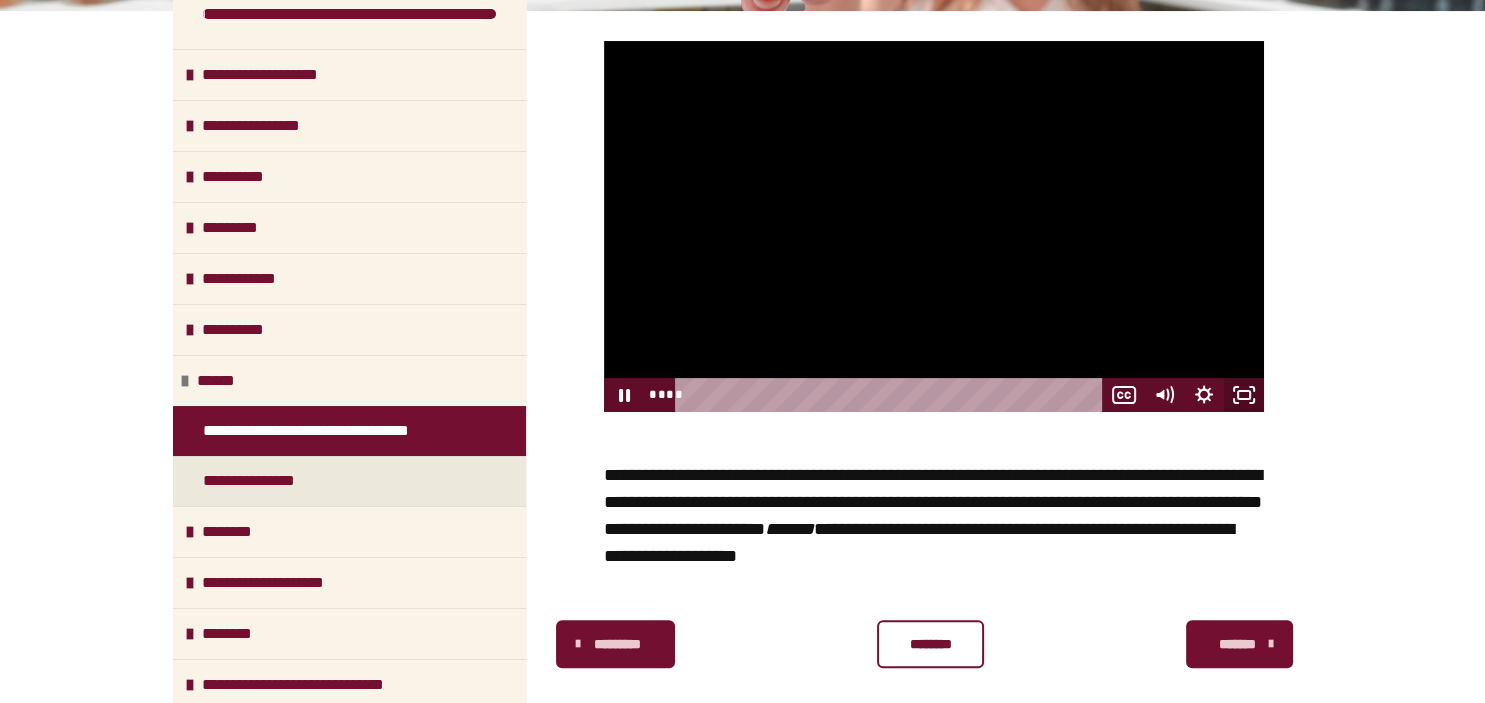 click 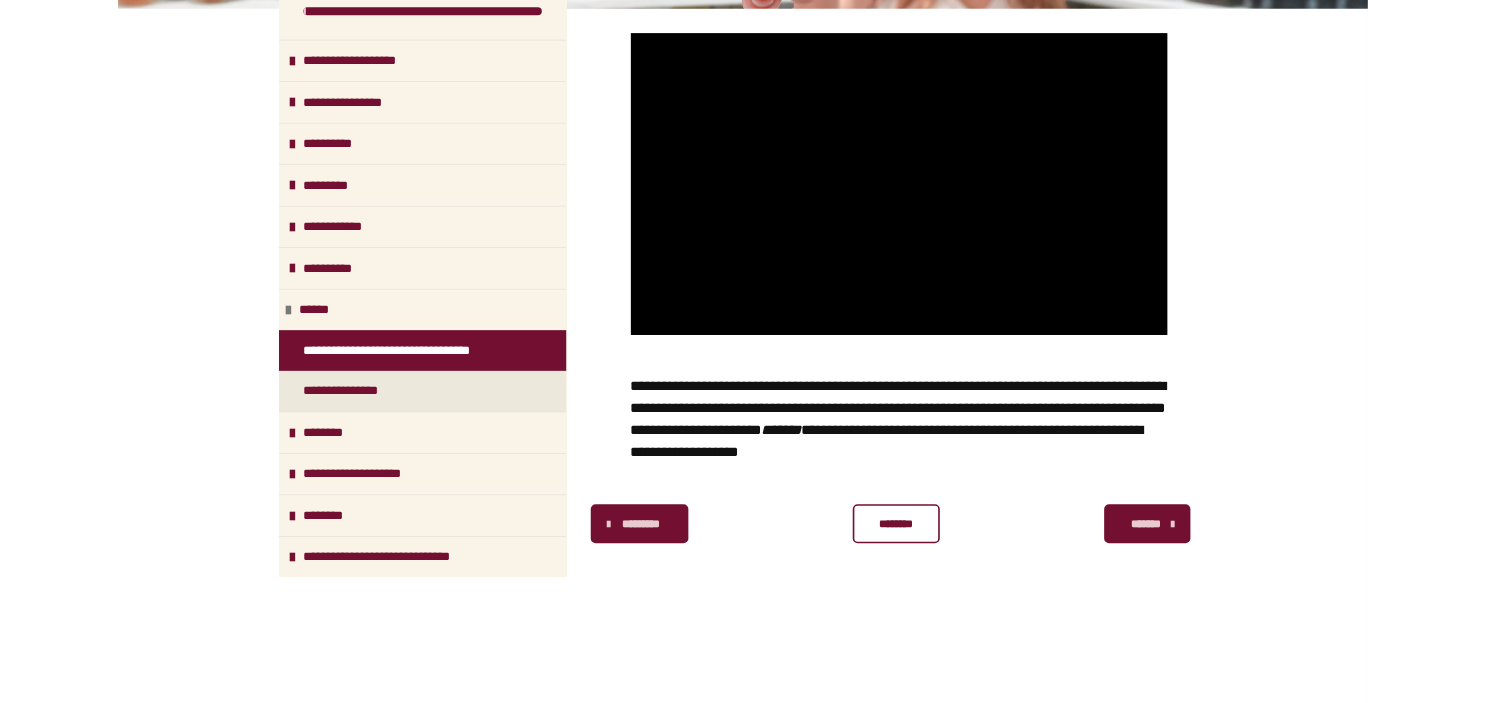 scroll, scrollTop: 0, scrollLeft: 0, axis: both 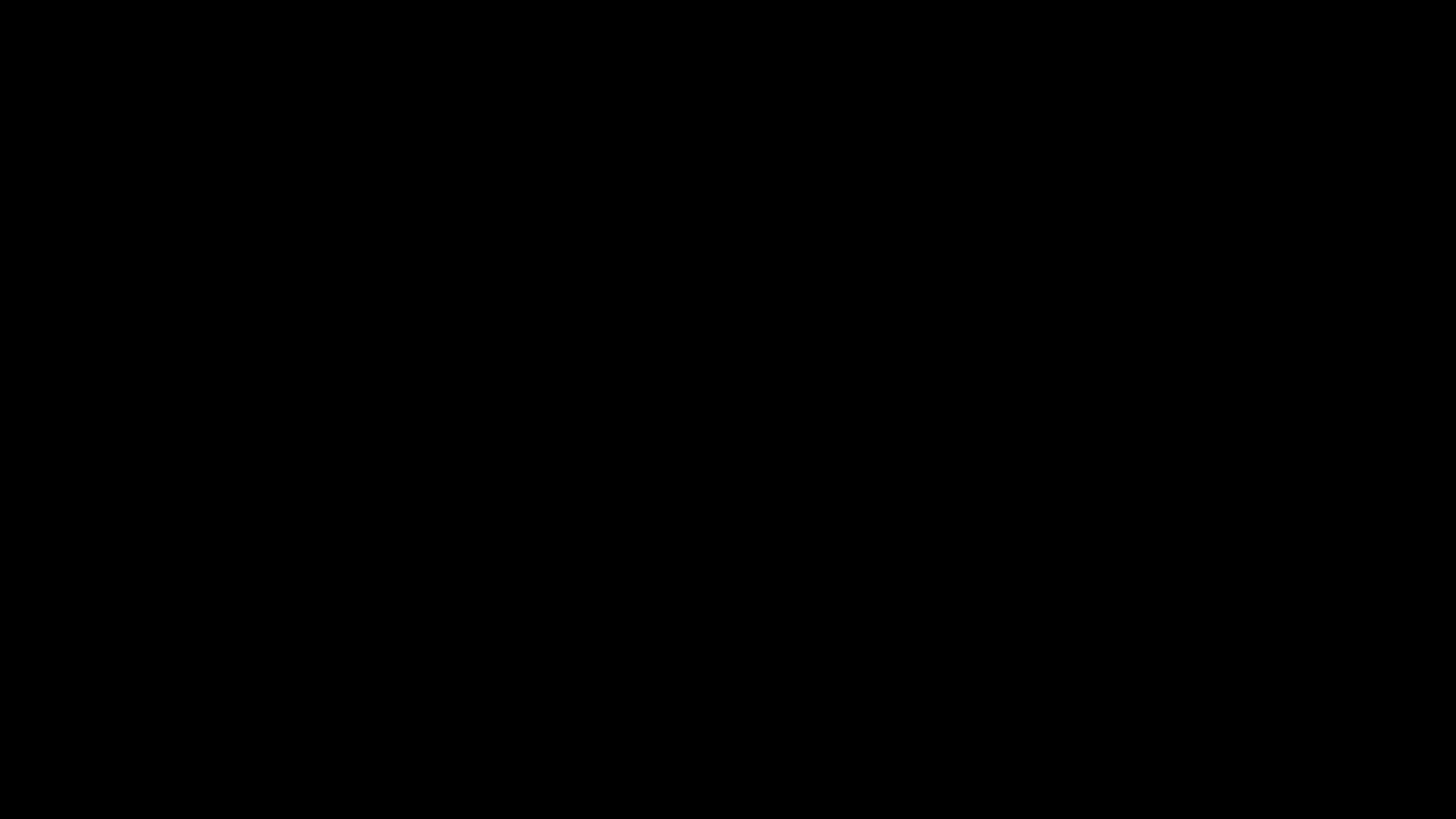 type 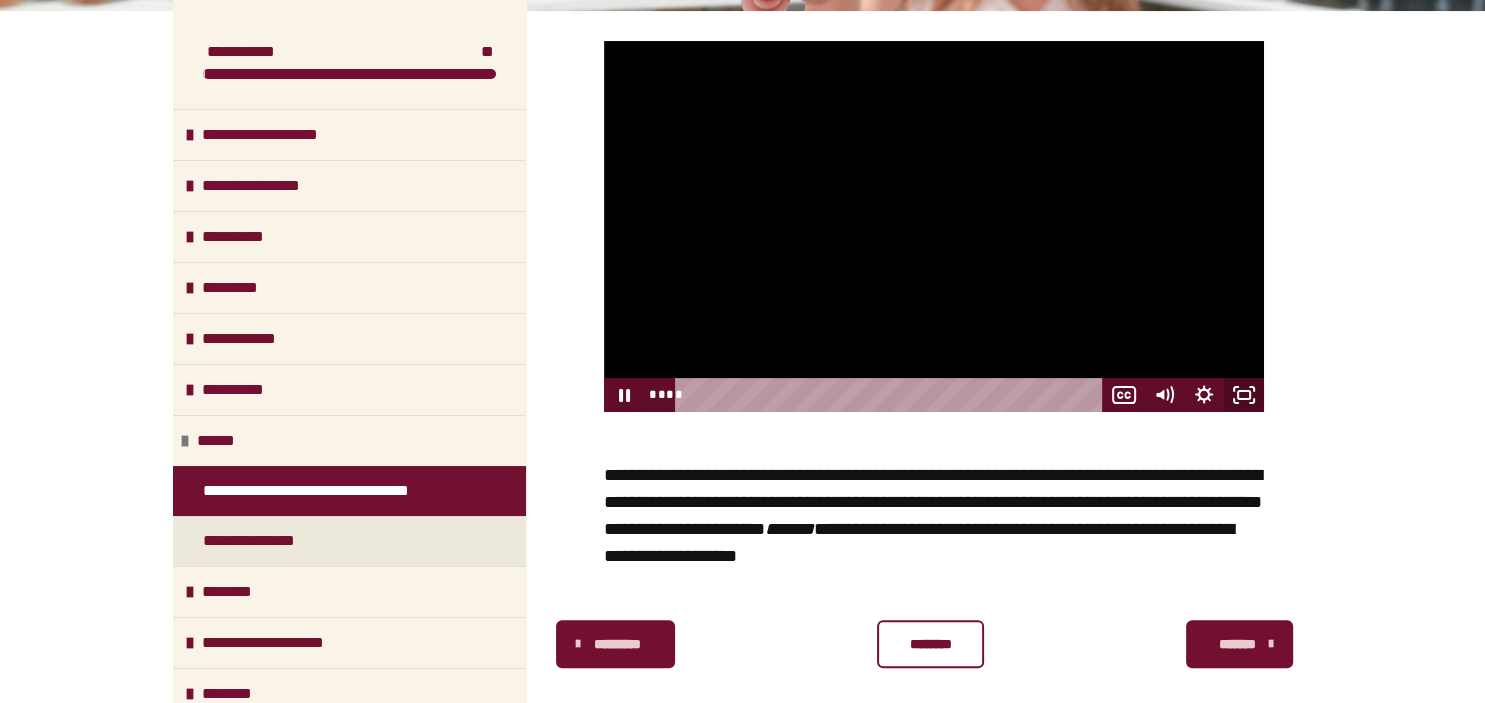 click 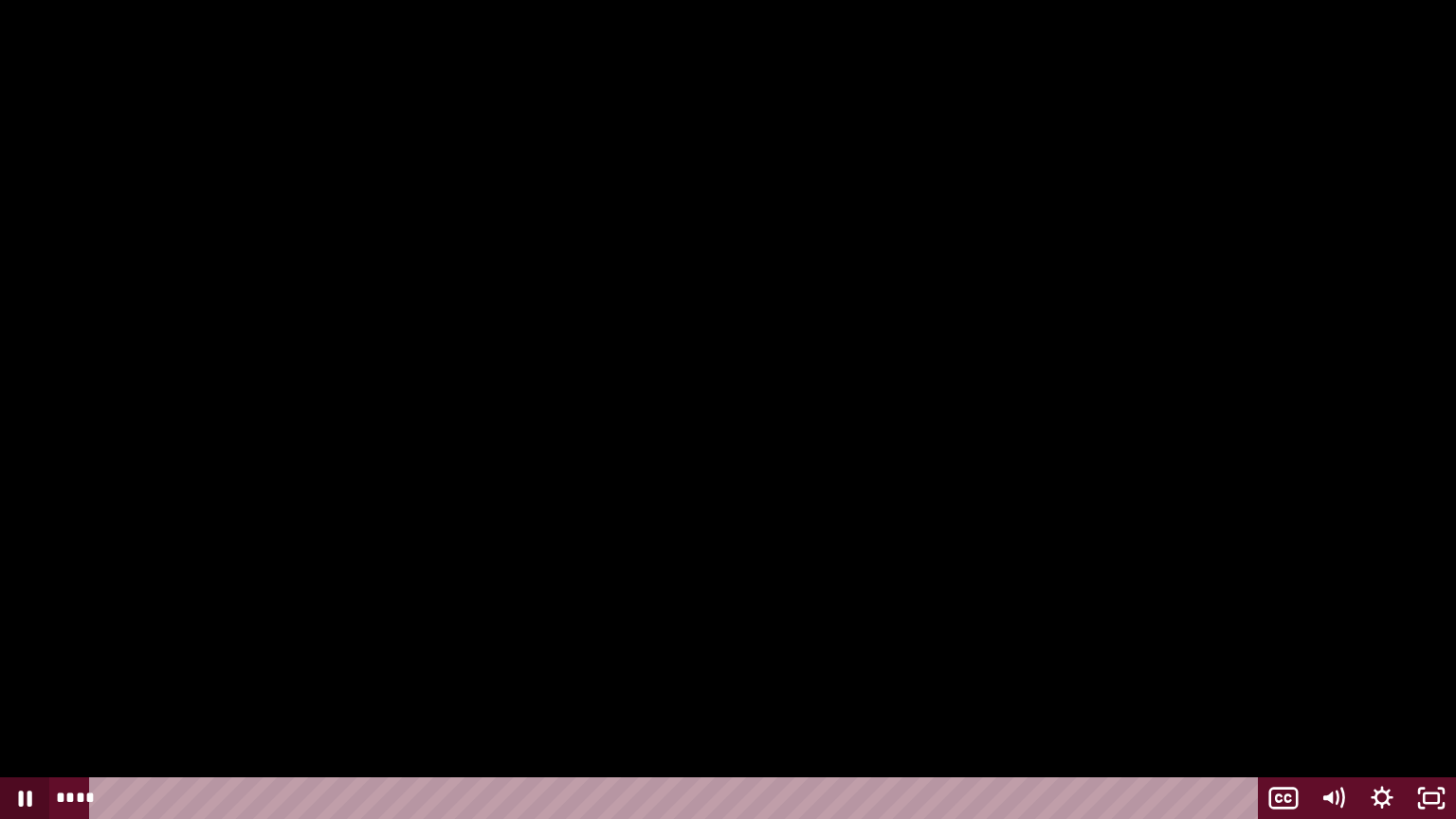 click 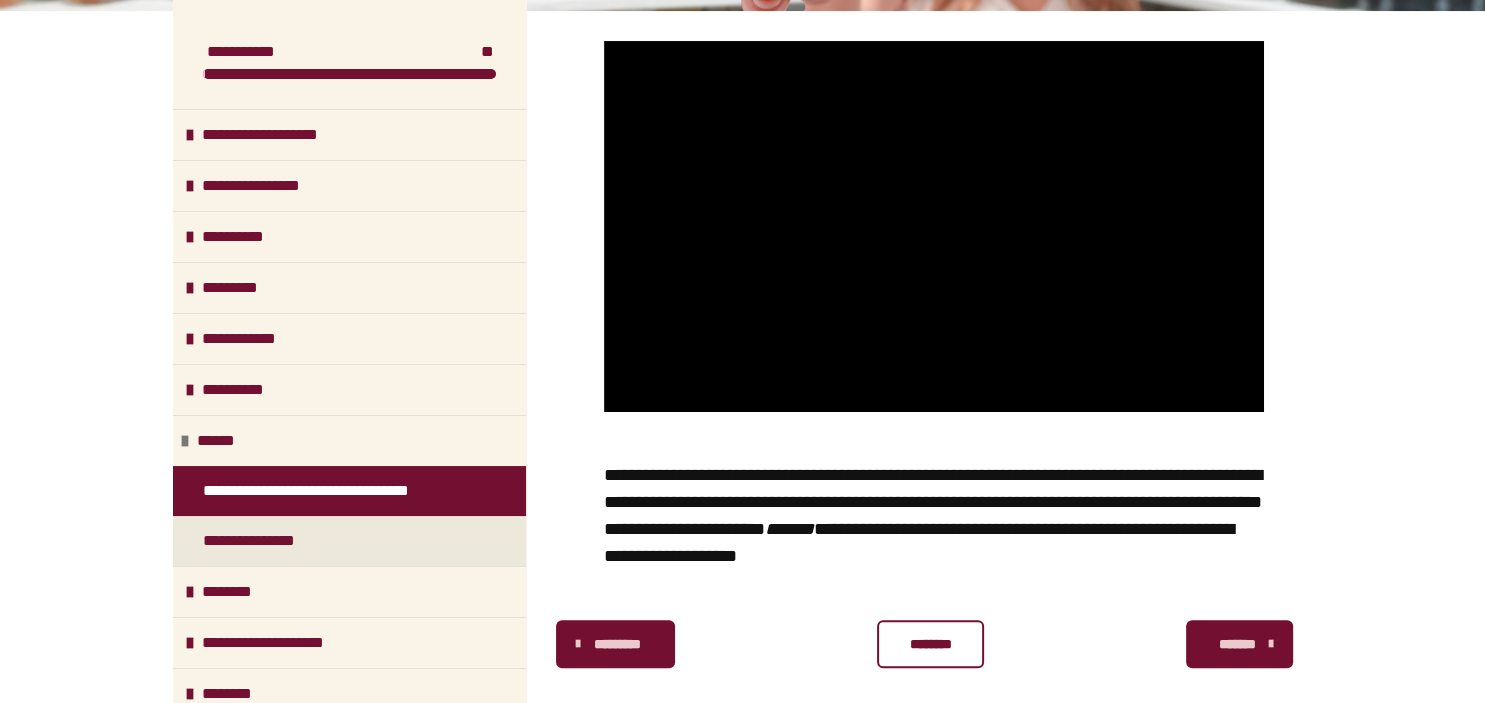 click on "********" at bounding box center [930, 644] 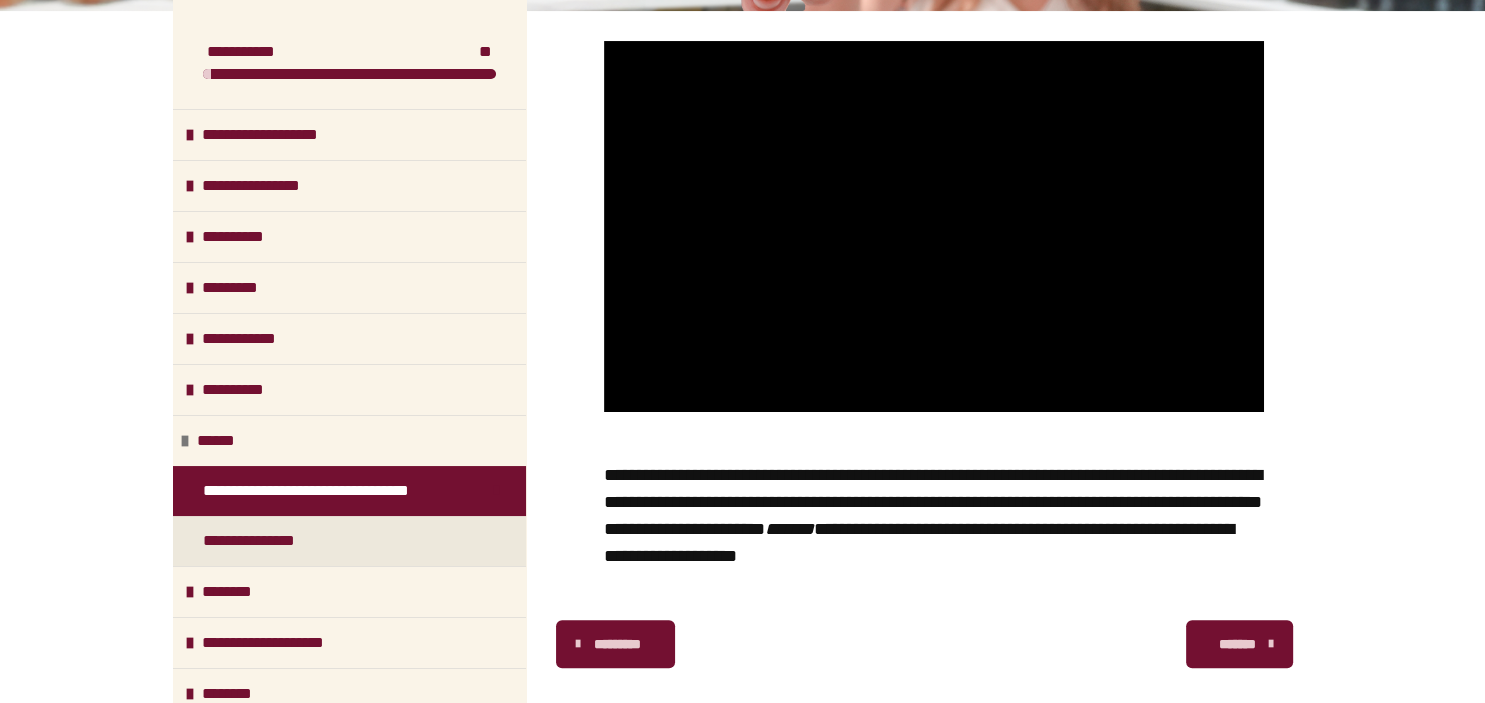 click on "*******" at bounding box center [1239, 644] 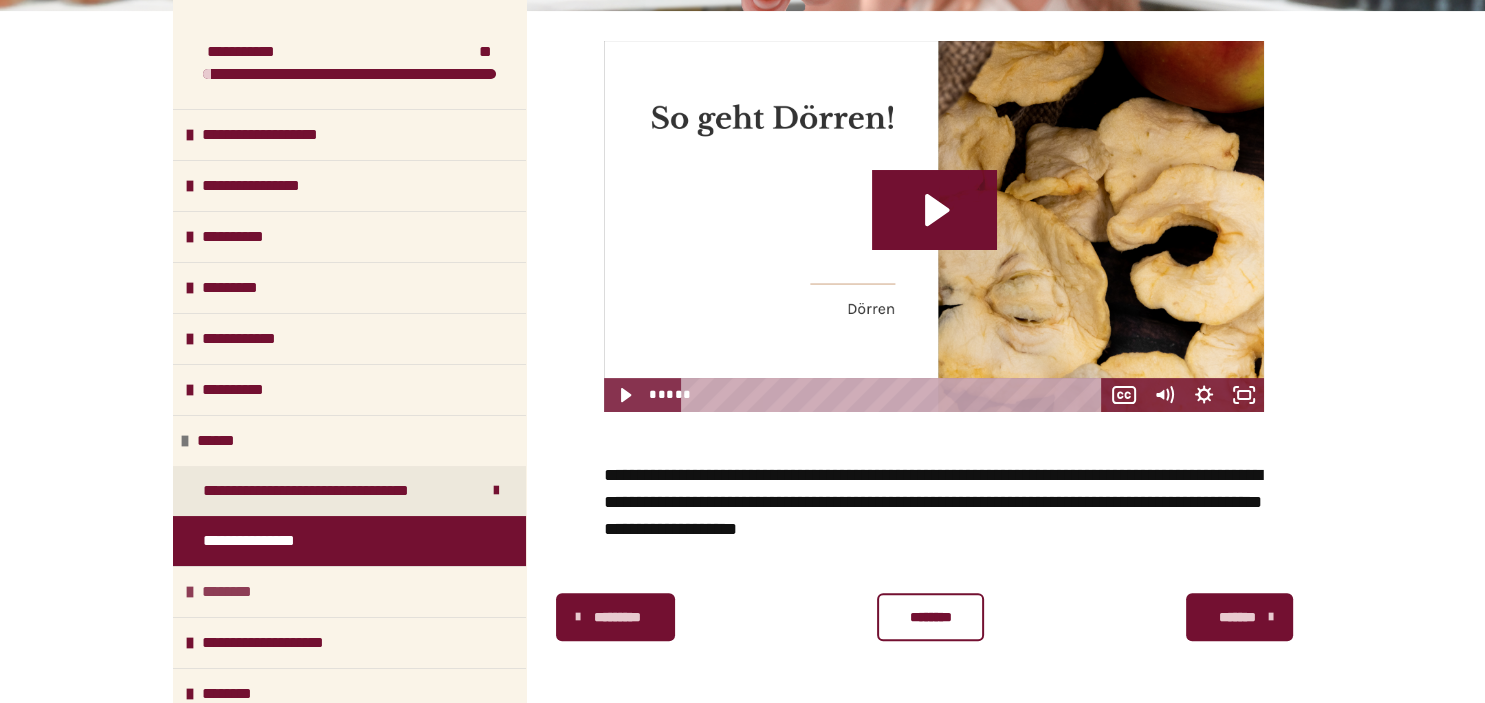 click on "********" at bounding box center [235, 592] 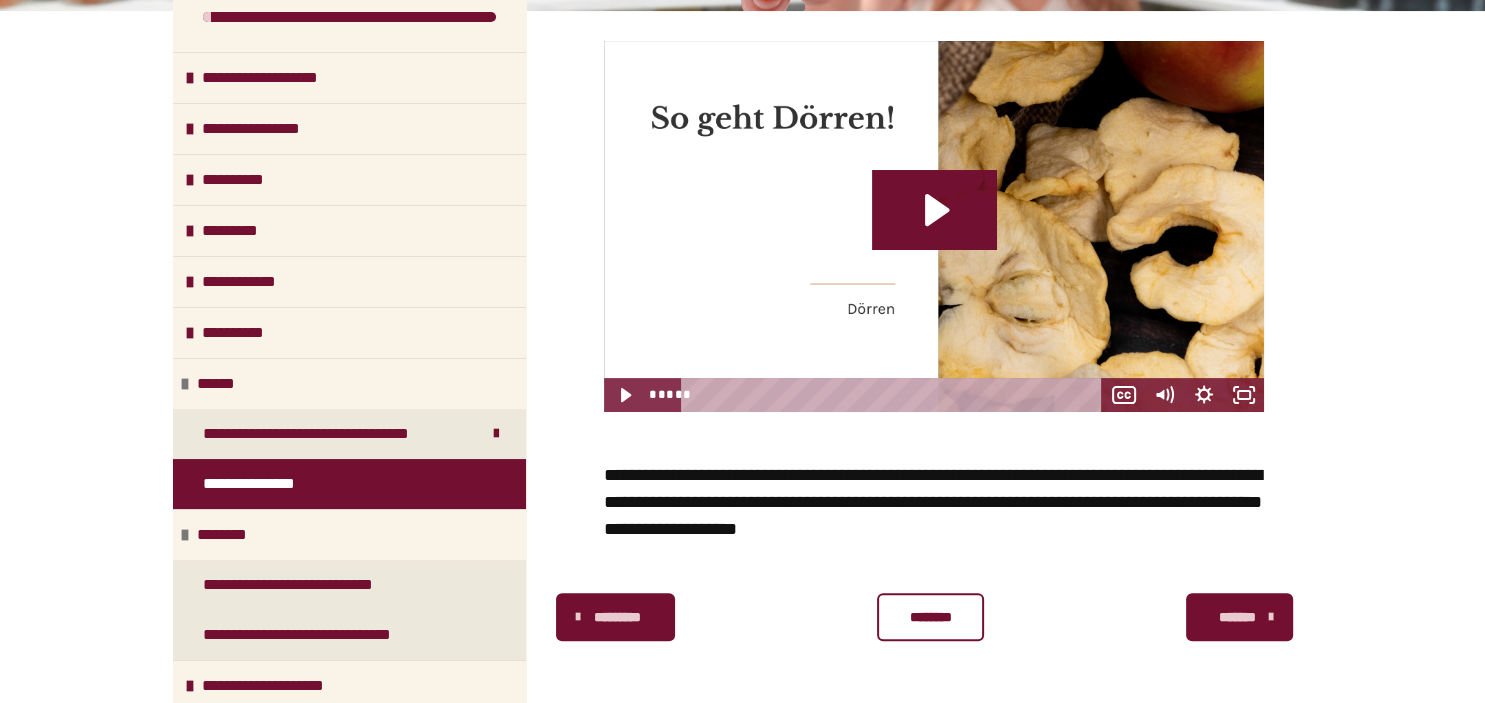 scroll, scrollTop: 0, scrollLeft: 0, axis: both 